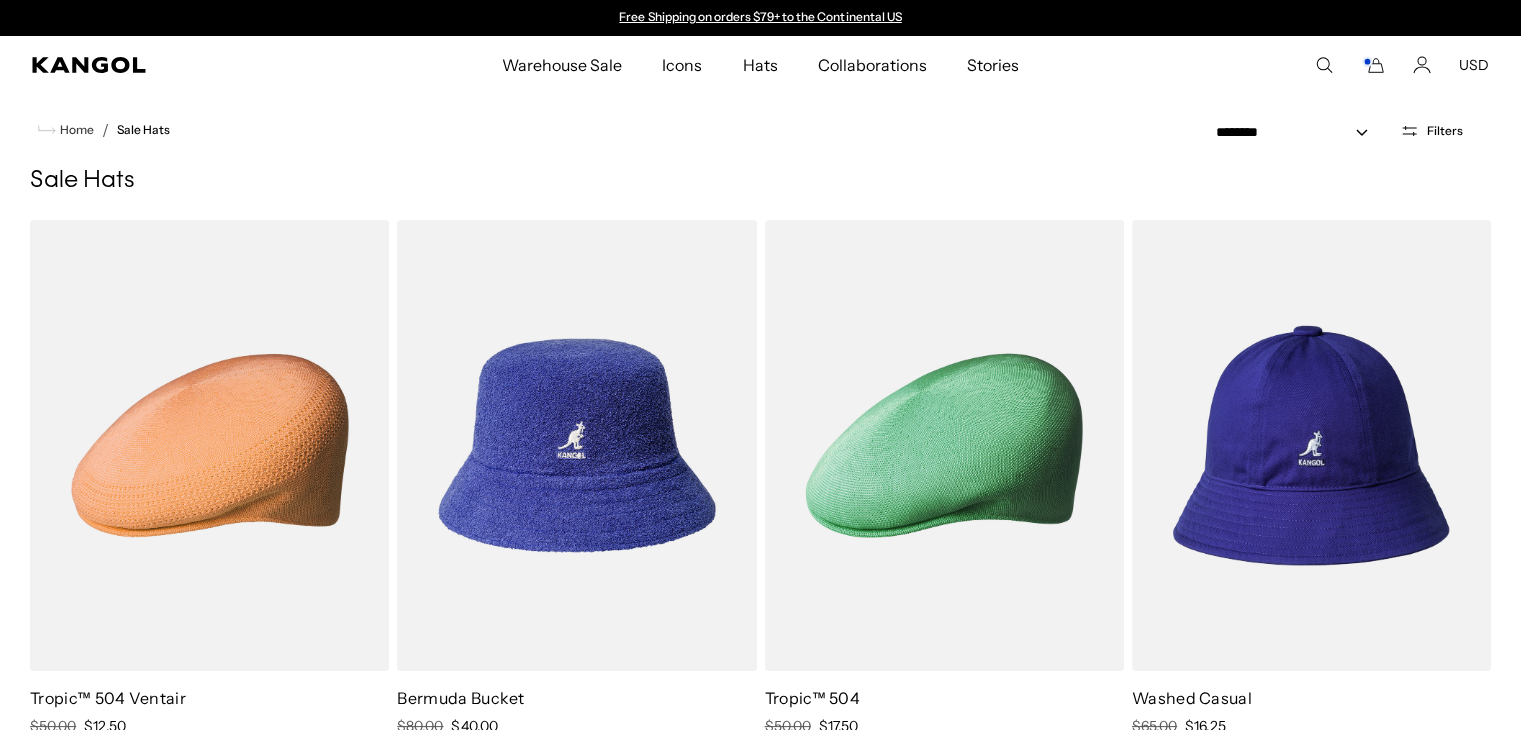 scroll, scrollTop: 0, scrollLeft: 0, axis: both 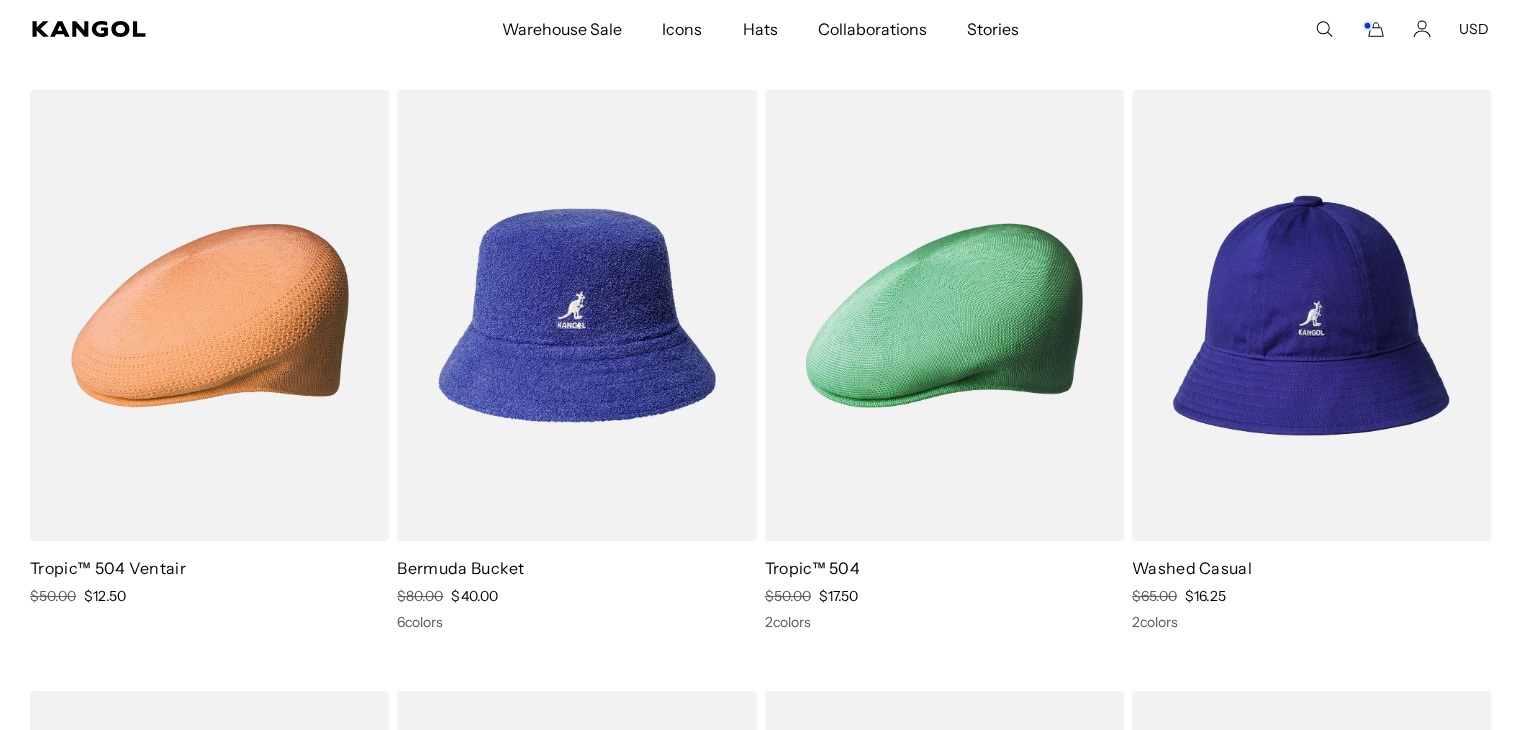 click 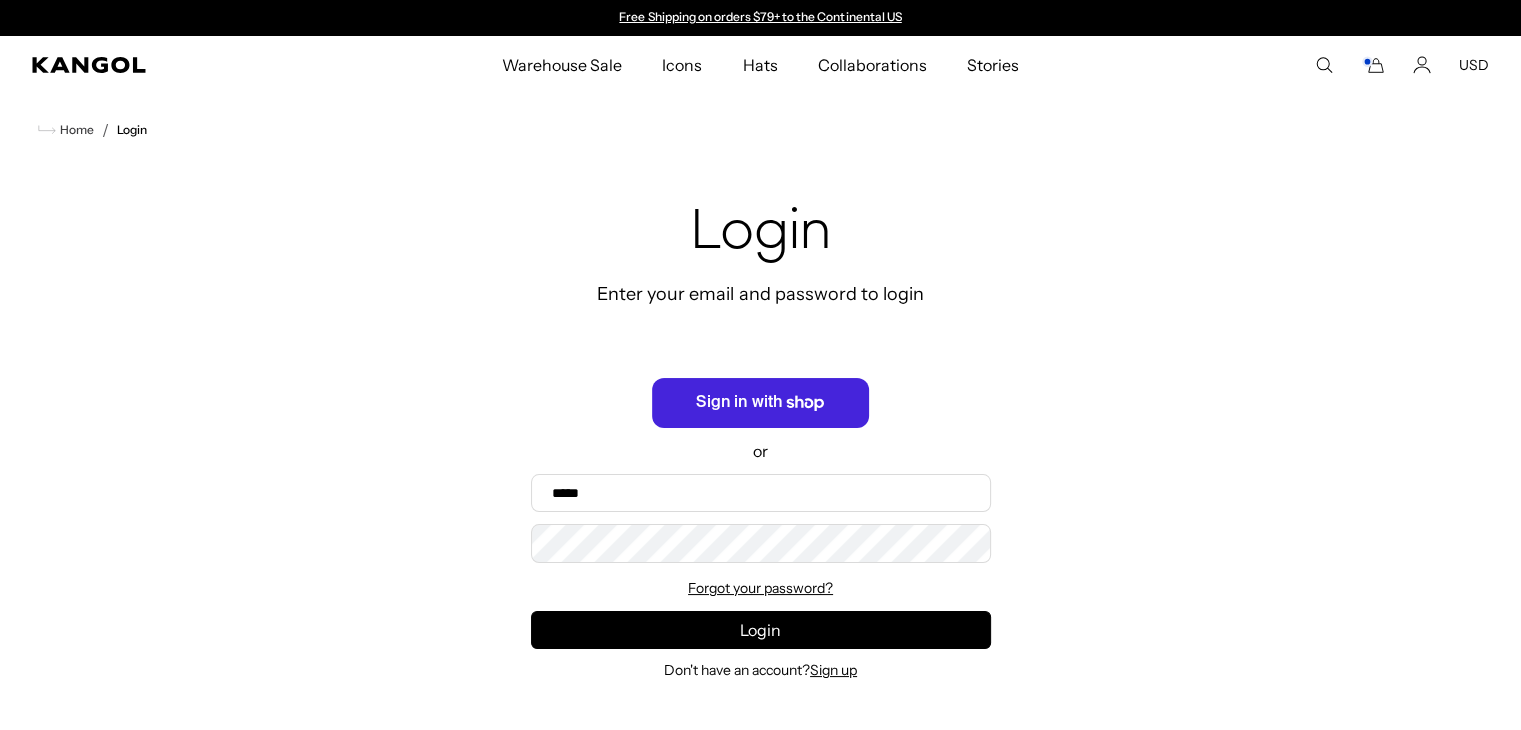 scroll, scrollTop: 0, scrollLeft: 0, axis: both 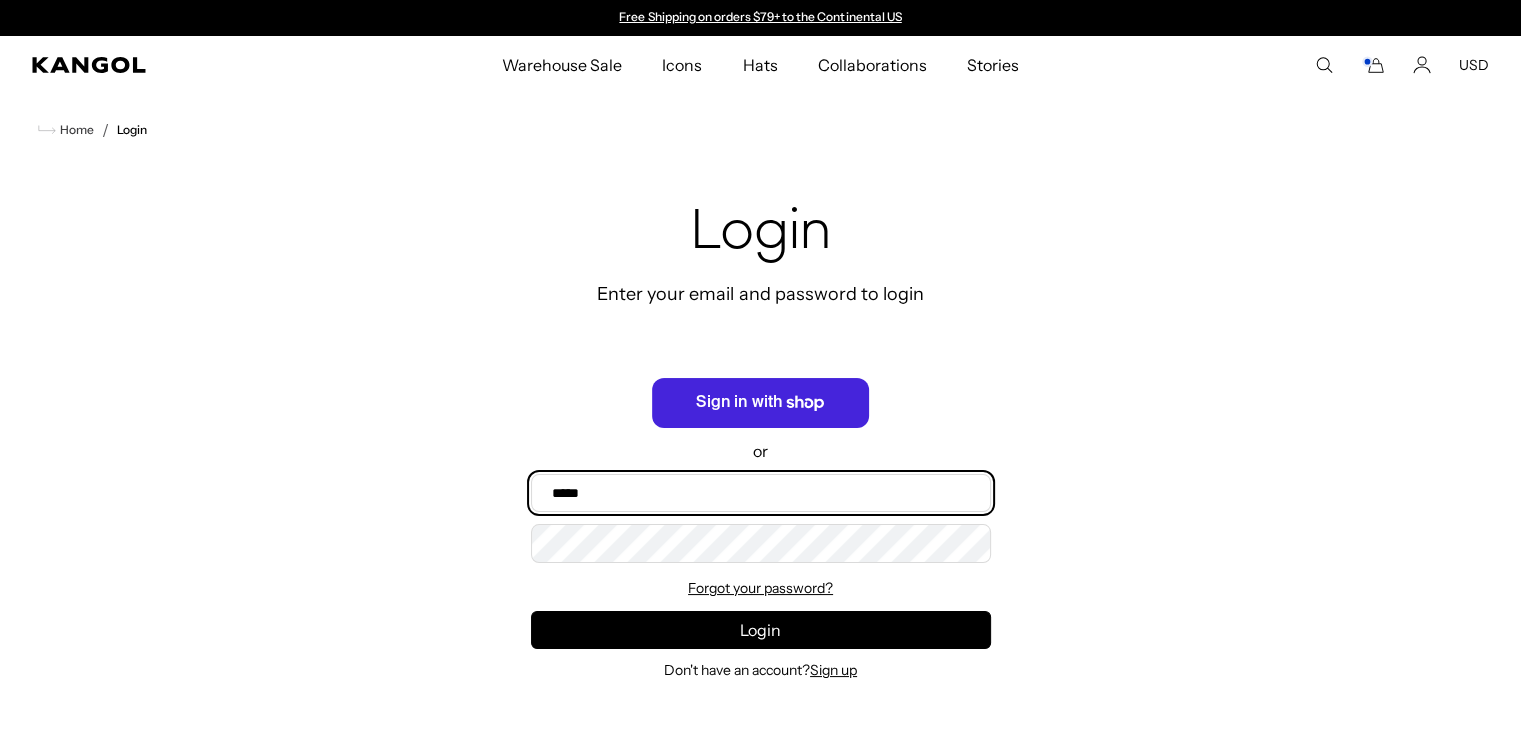 type on "**********" 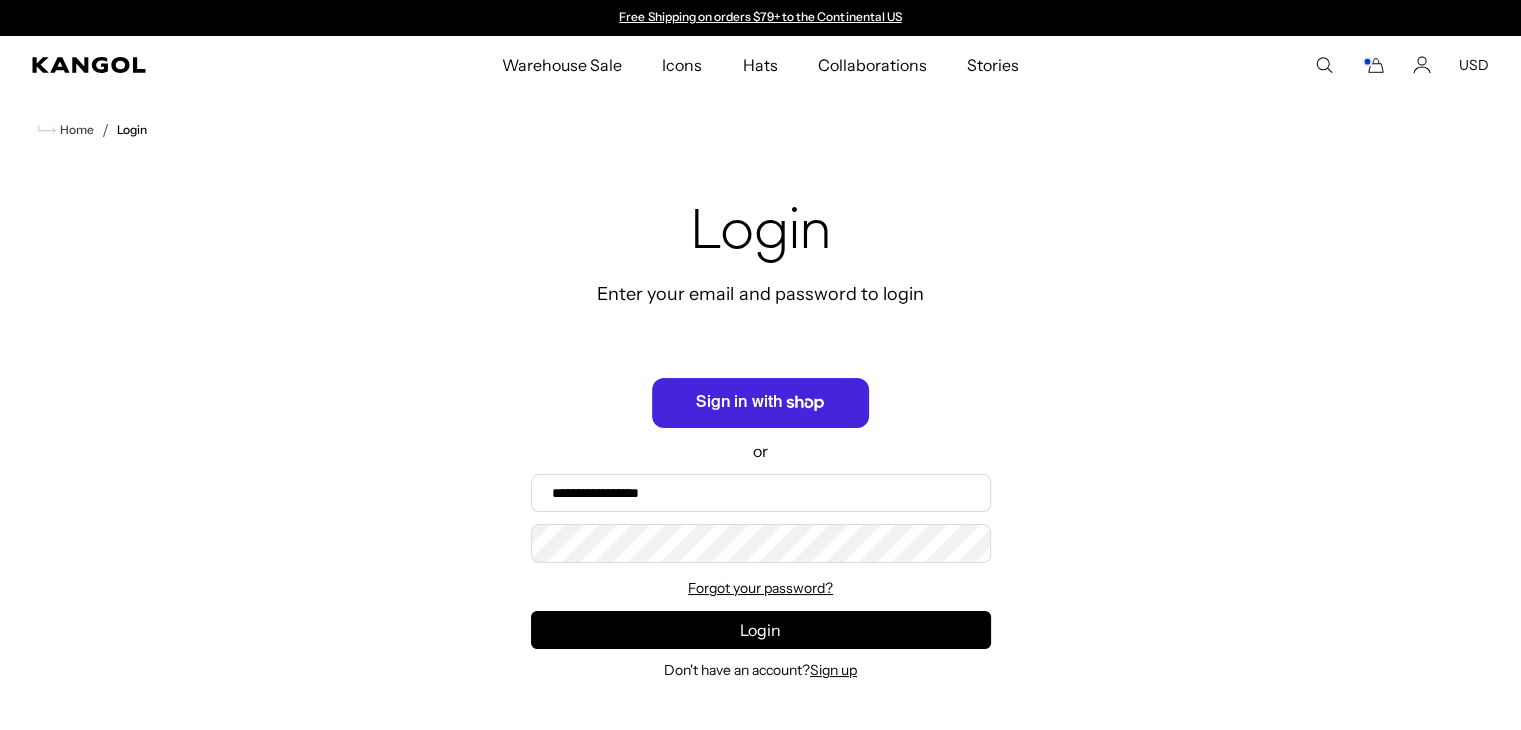 click on "Sign in with  Shop" at bounding box center [760, 403] 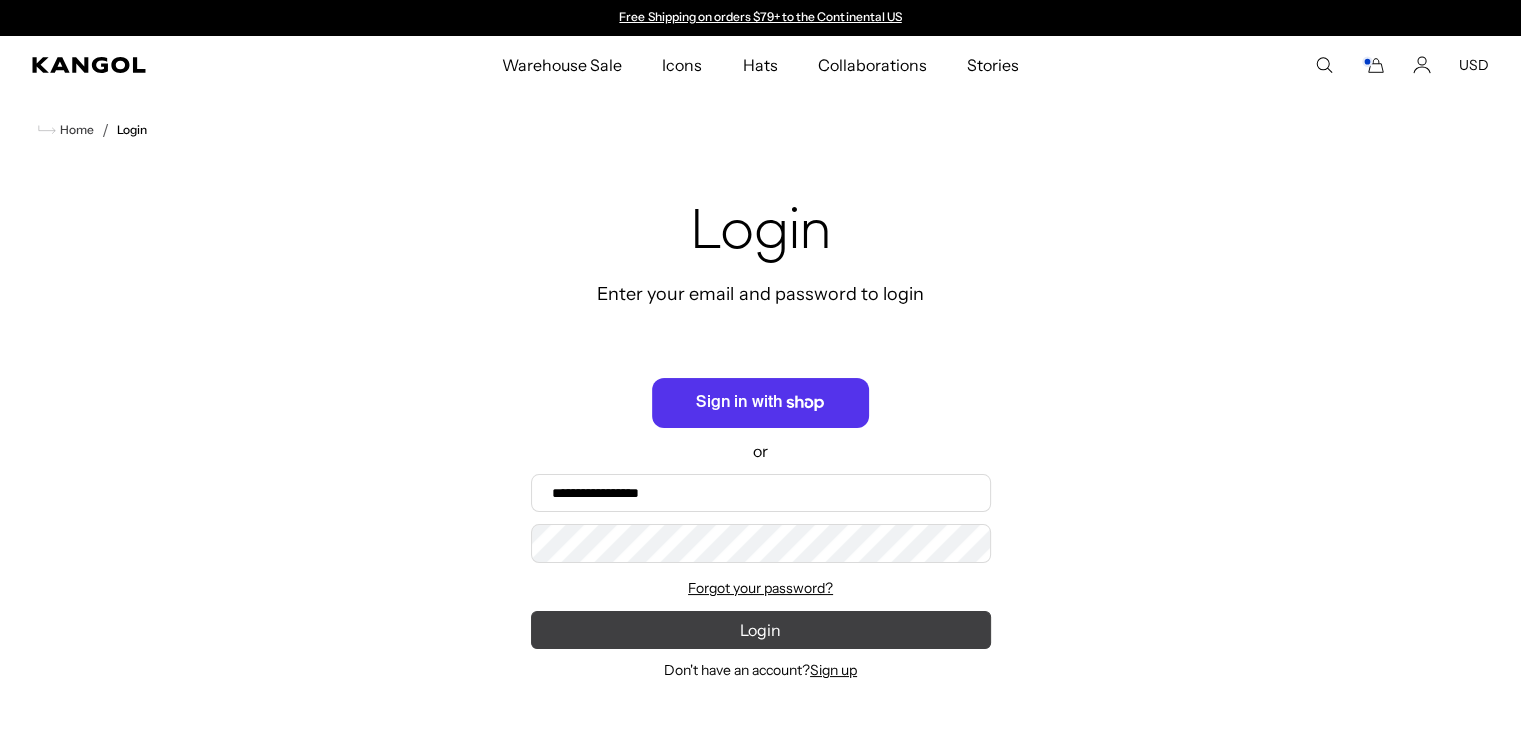 click on "Login" at bounding box center [761, 630] 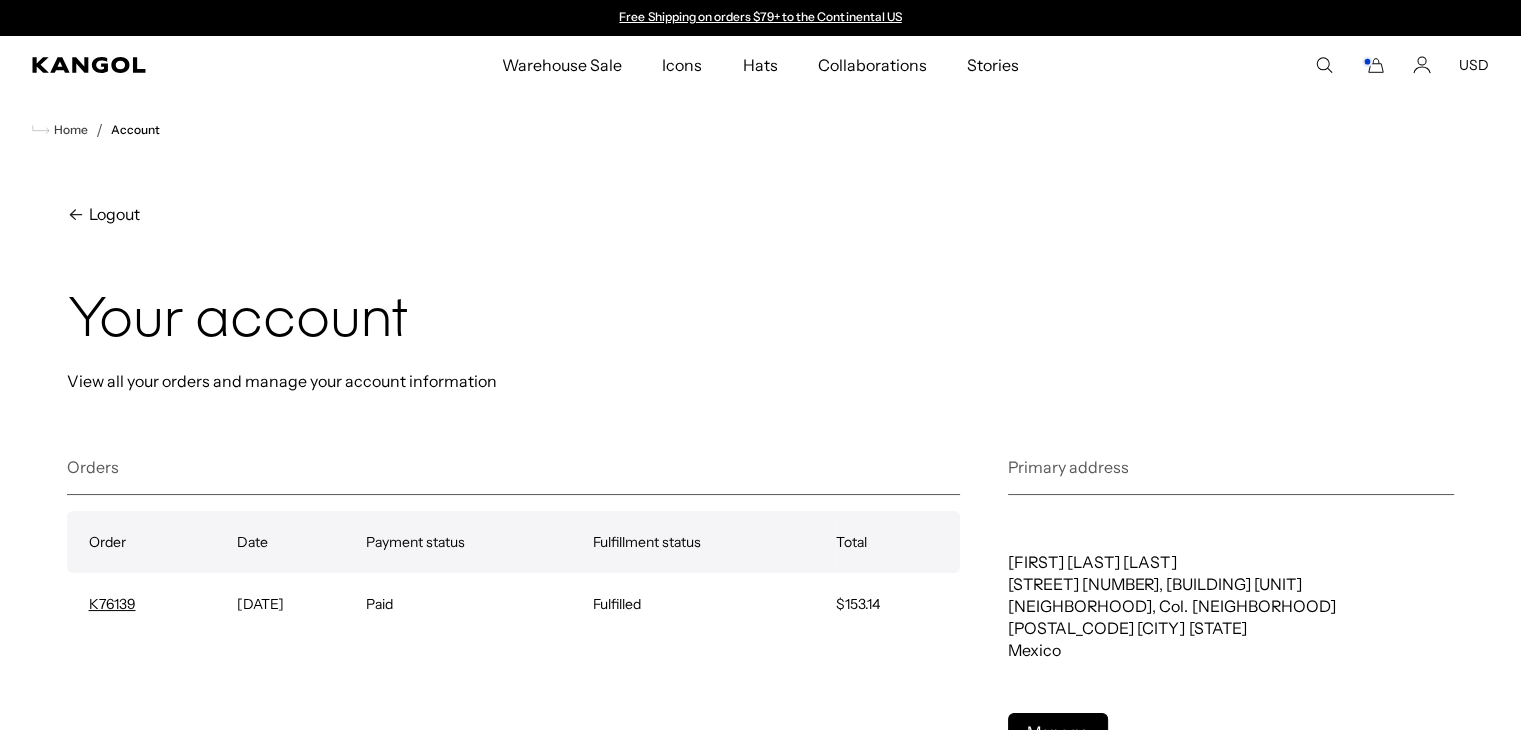 scroll, scrollTop: 0, scrollLeft: 0, axis: both 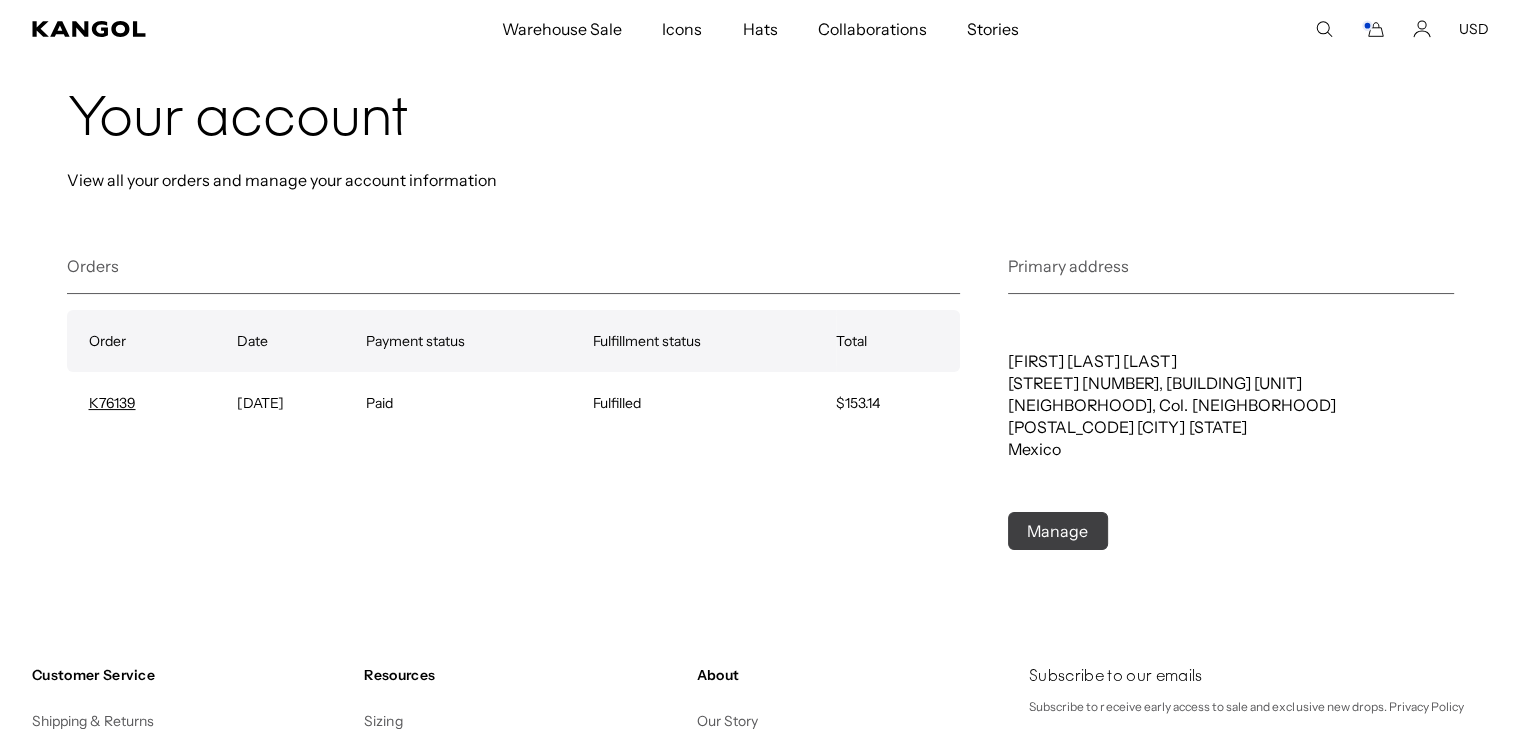 click on "Manage" at bounding box center (1058, 531) 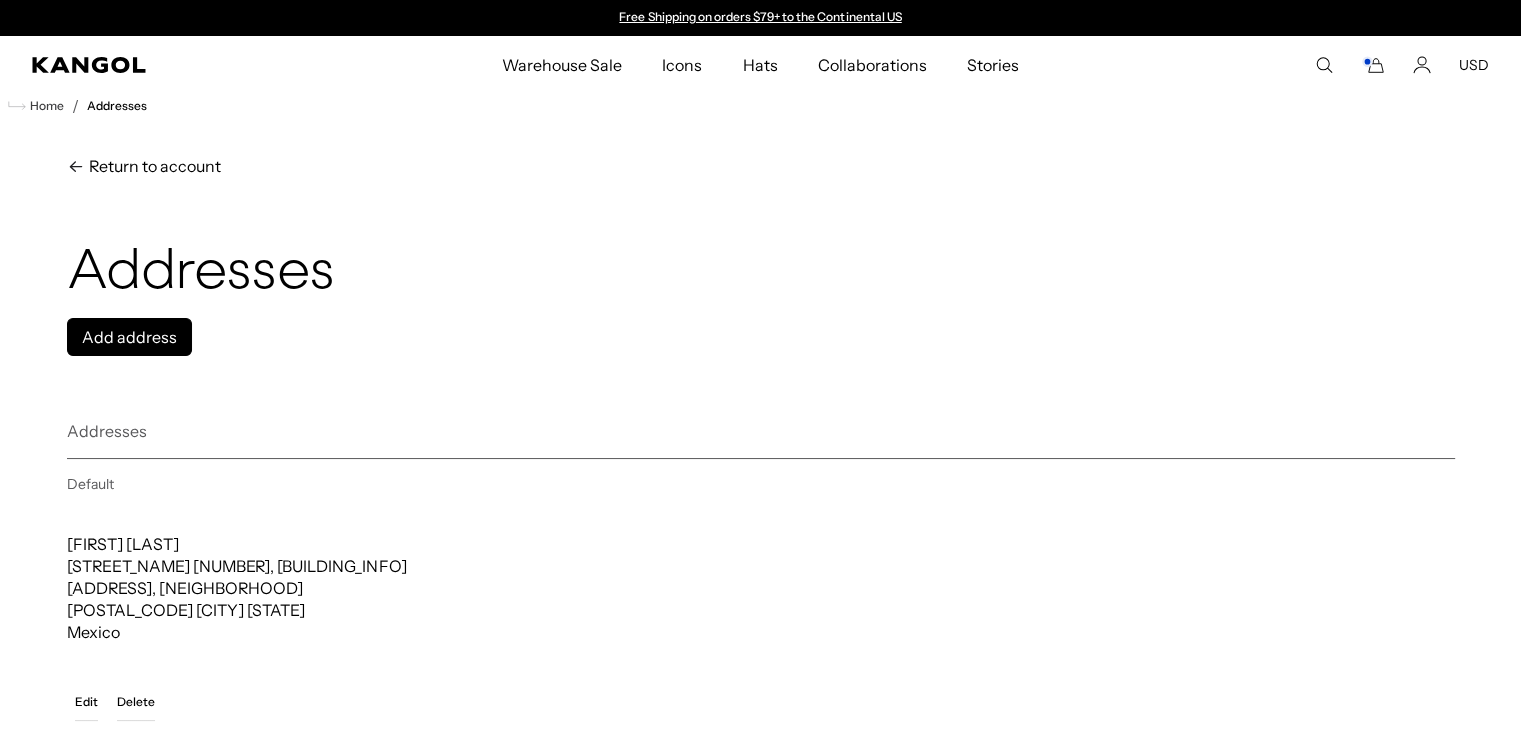 scroll, scrollTop: 0, scrollLeft: 0, axis: both 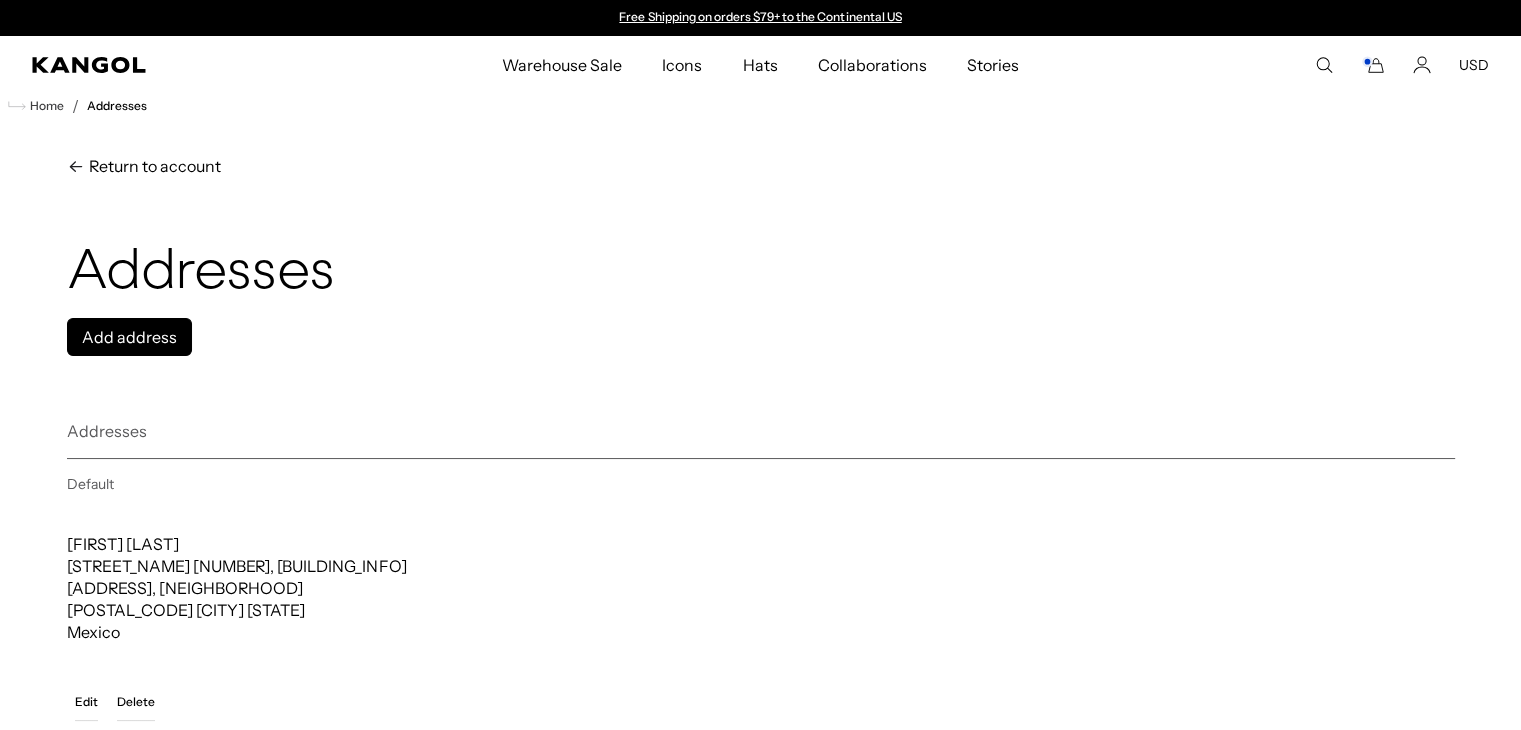 click on "Delete" at bounding box center (136, 702) 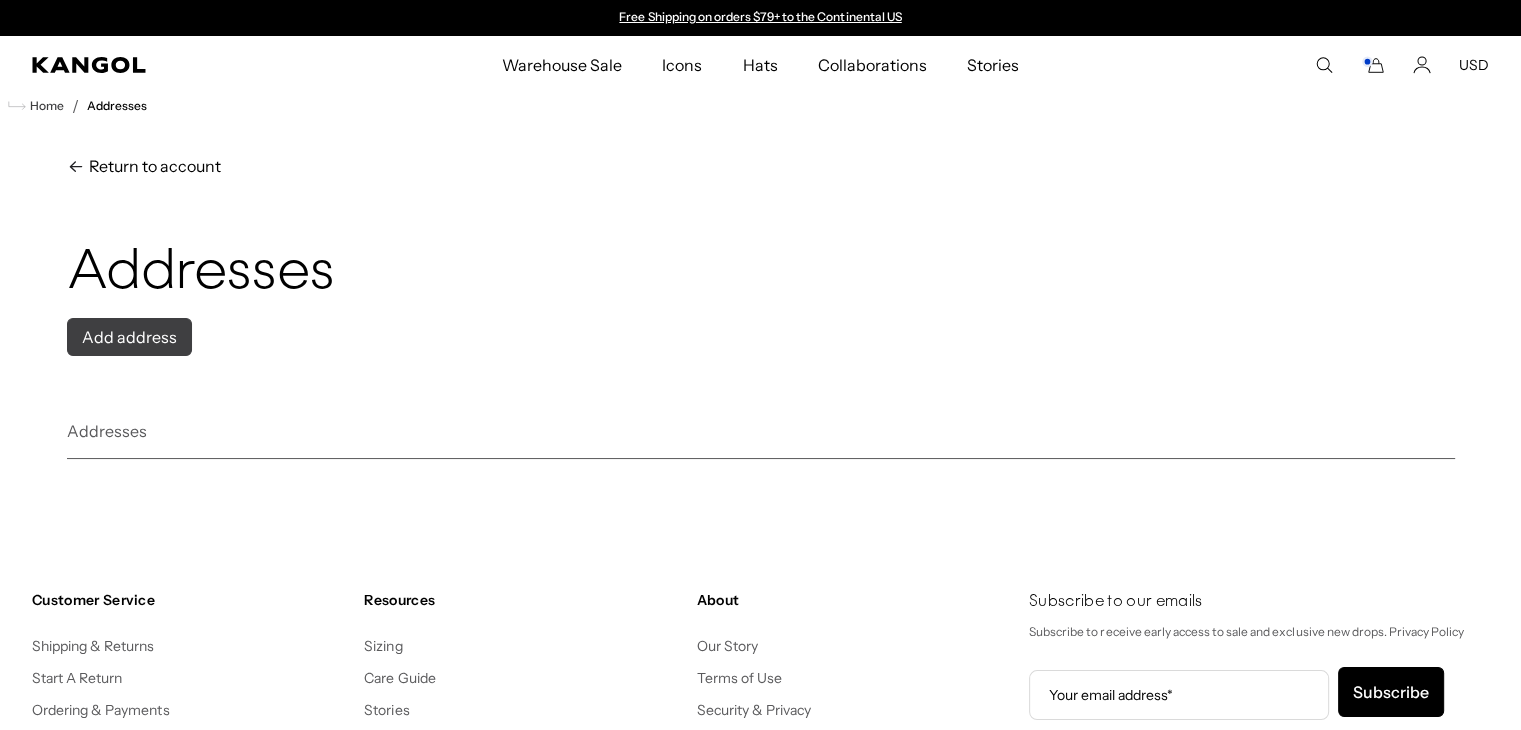scroll, scrollTop: 0, scrollLeft: 0, axis: both 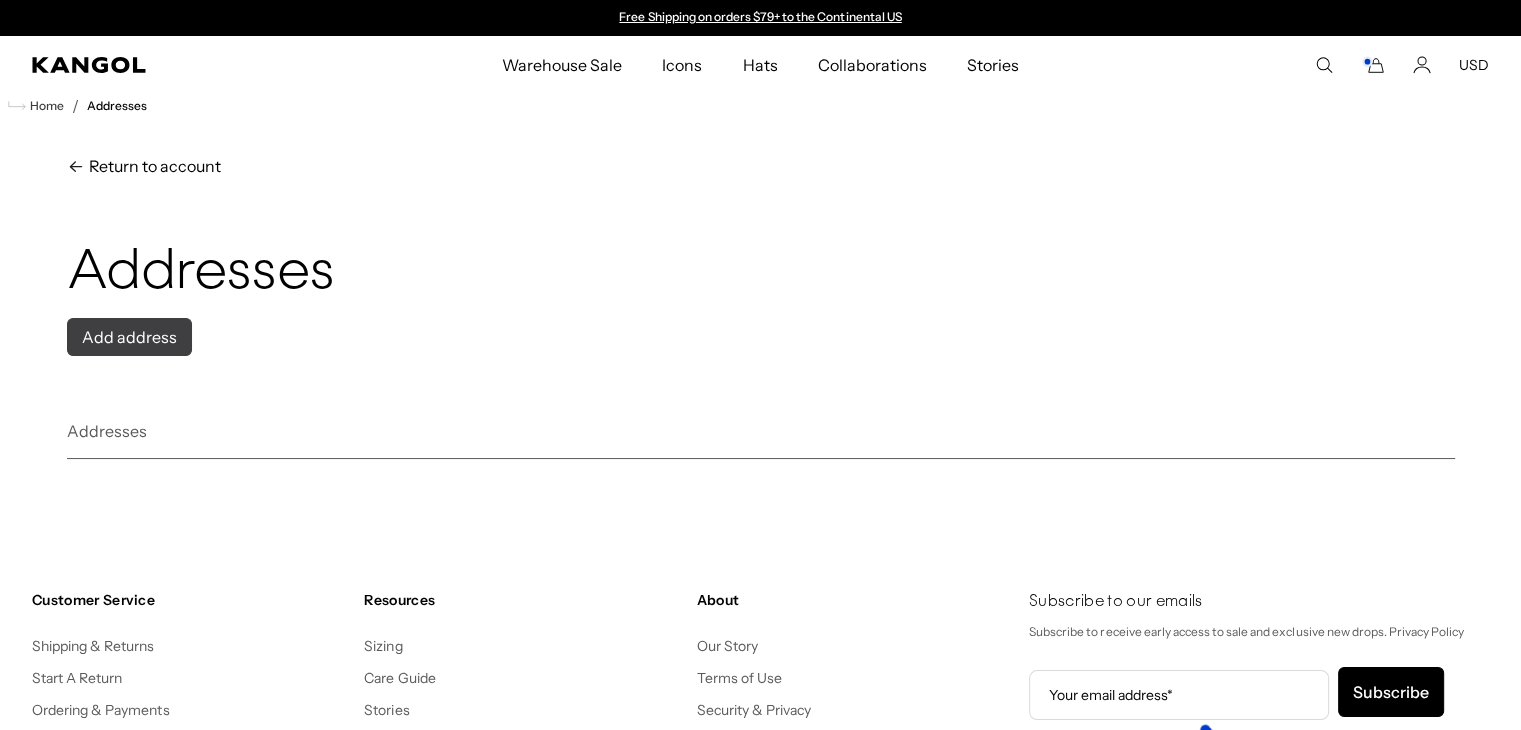click on "Add address" at bounding box center [129, 337] 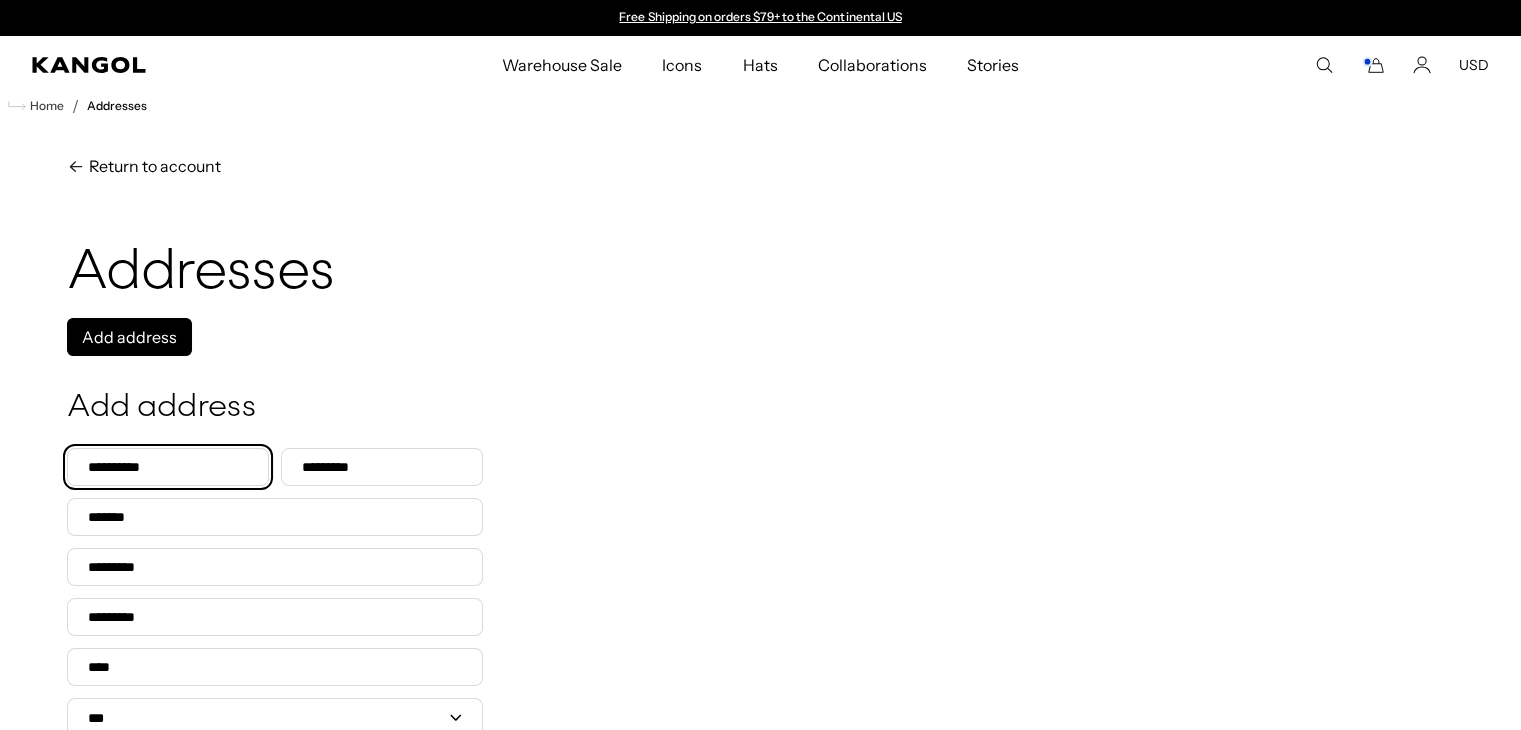 click on "First name" at bounding box center [168, 467] 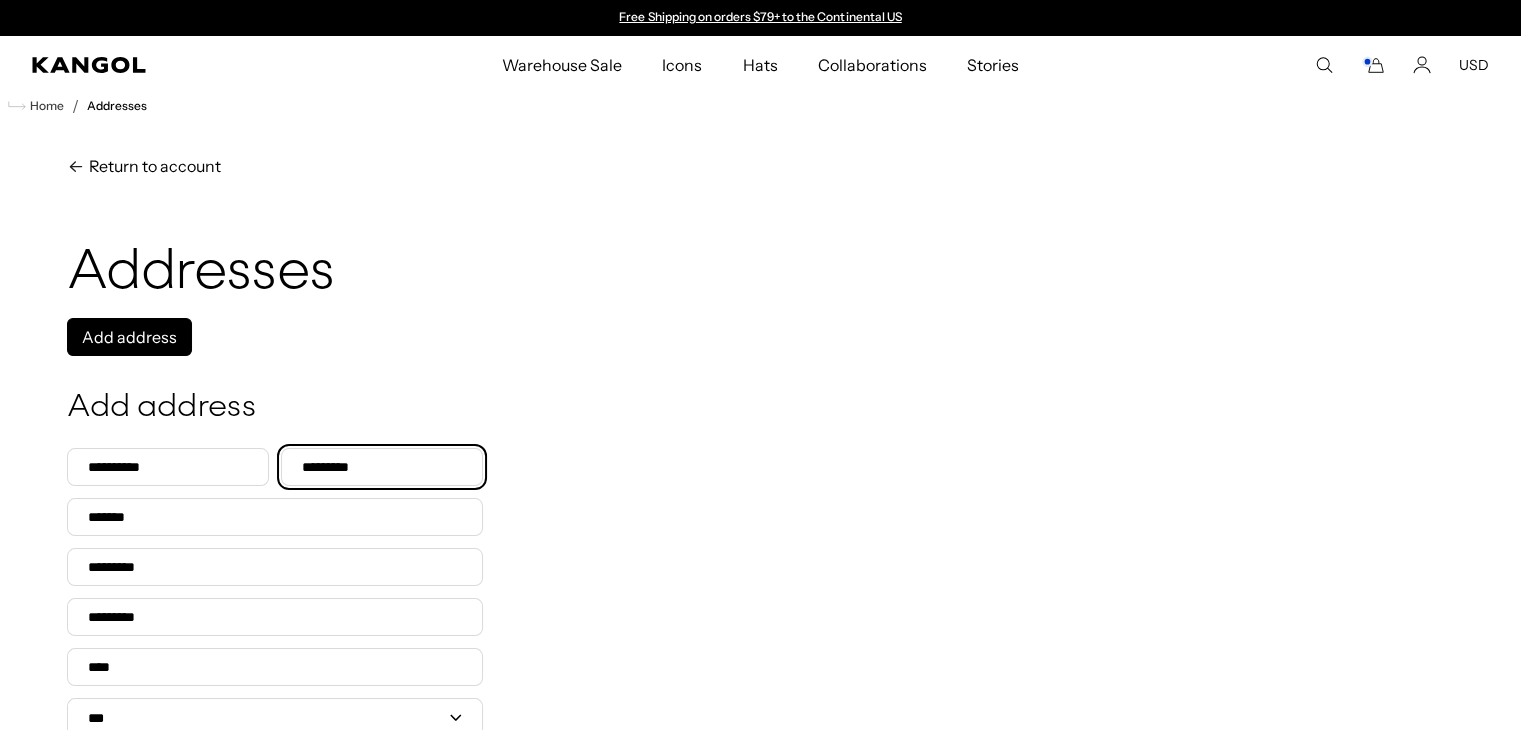 click on "Last name" at bounding box center [382, 467] 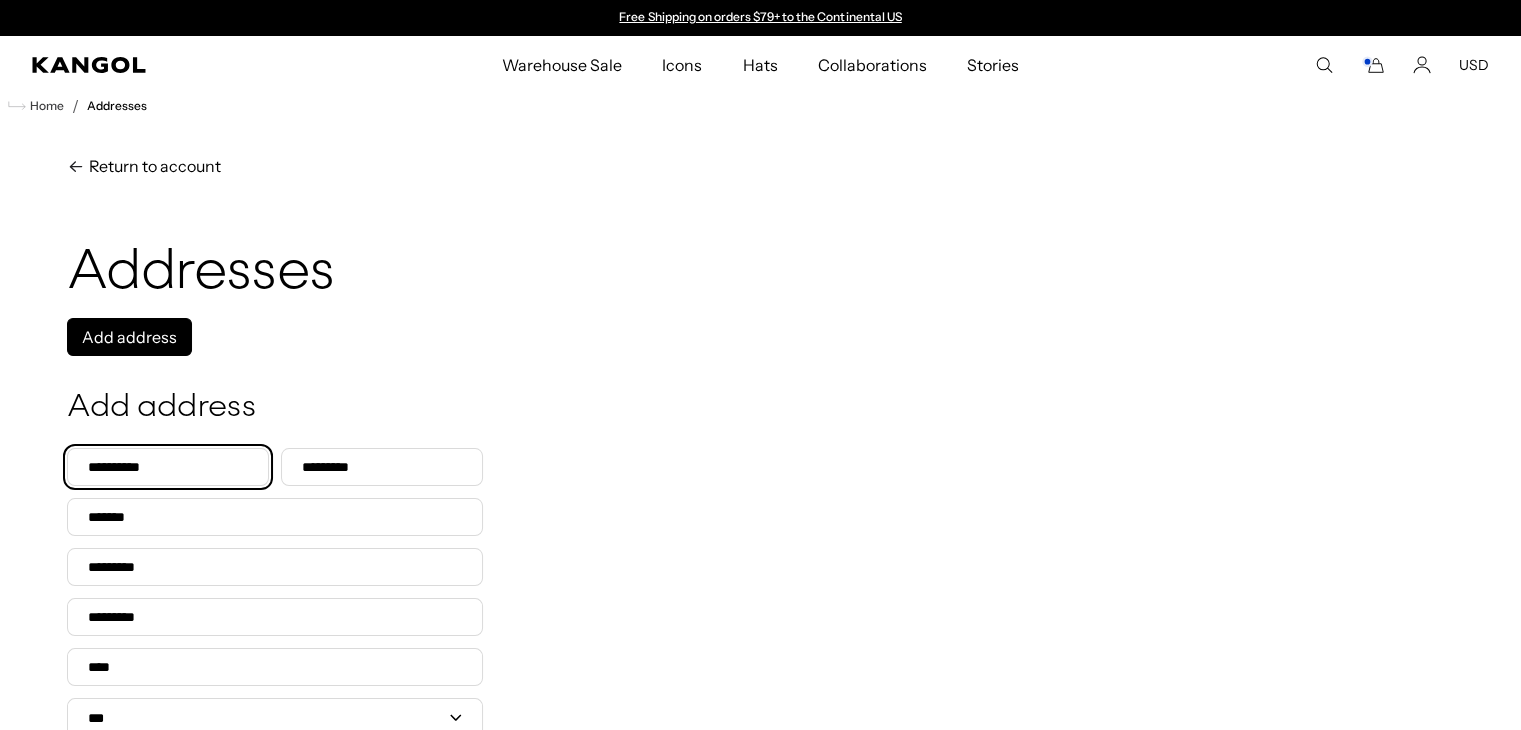 click on "First name" at bounding box center (168, 467) 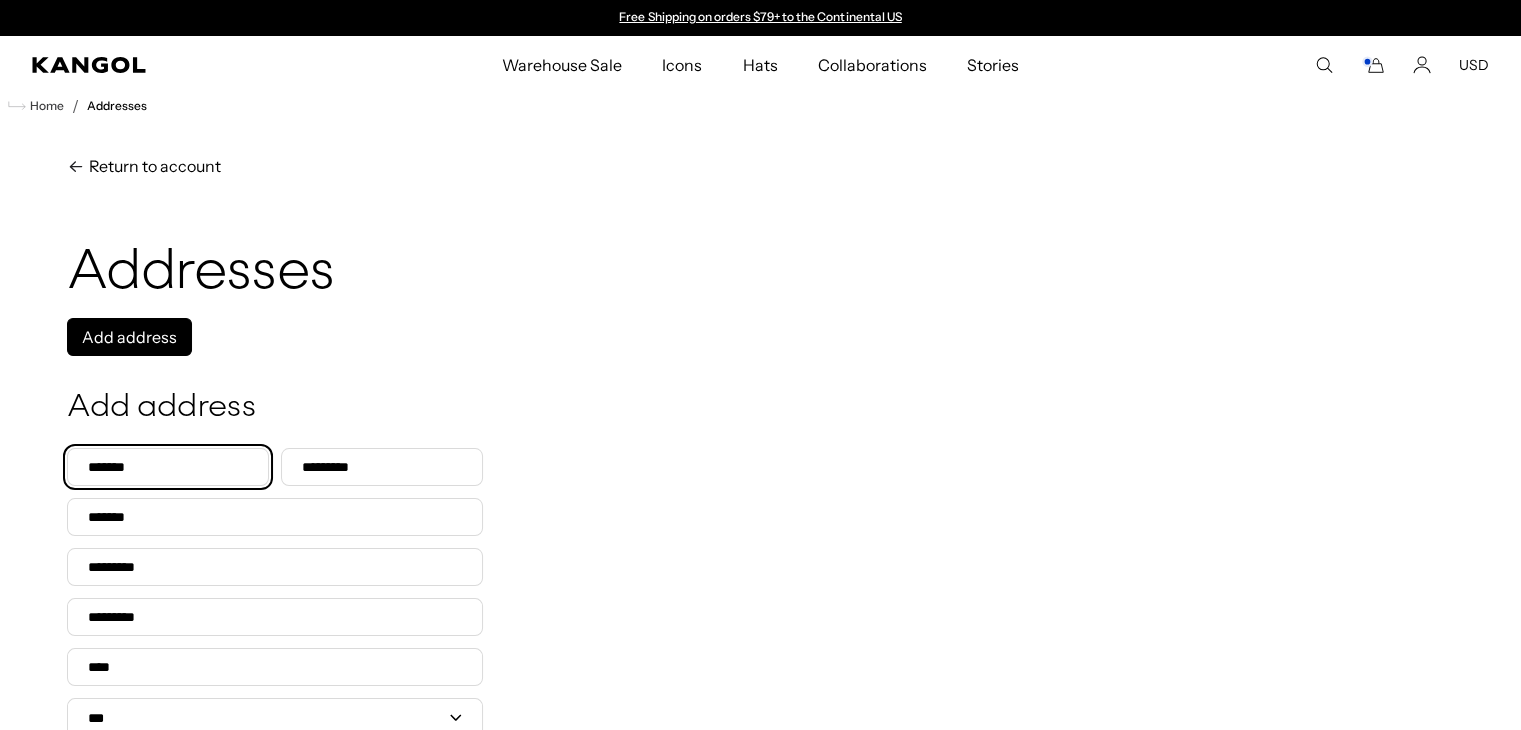 type on "*******" 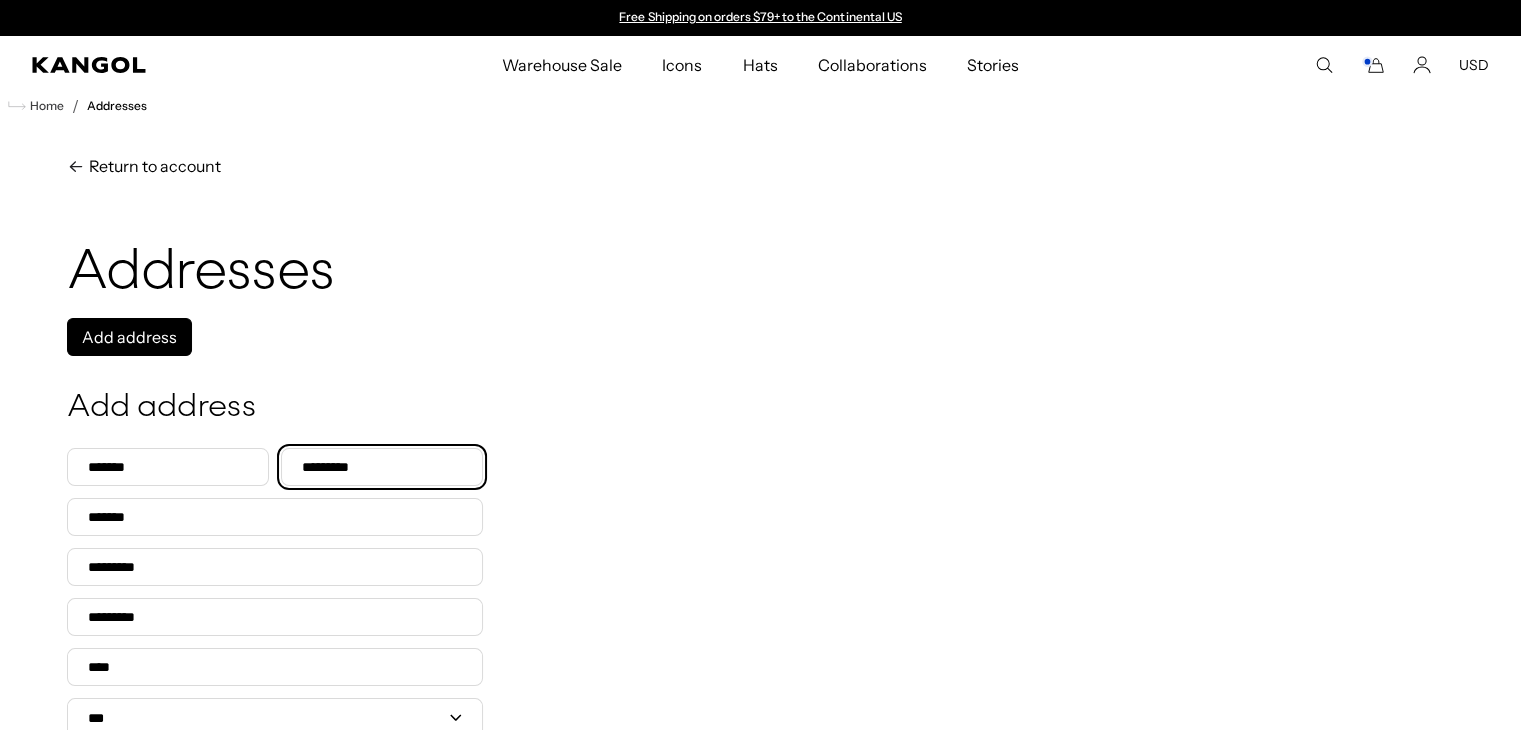 click on "Last name" at bounding box center [382, 467] 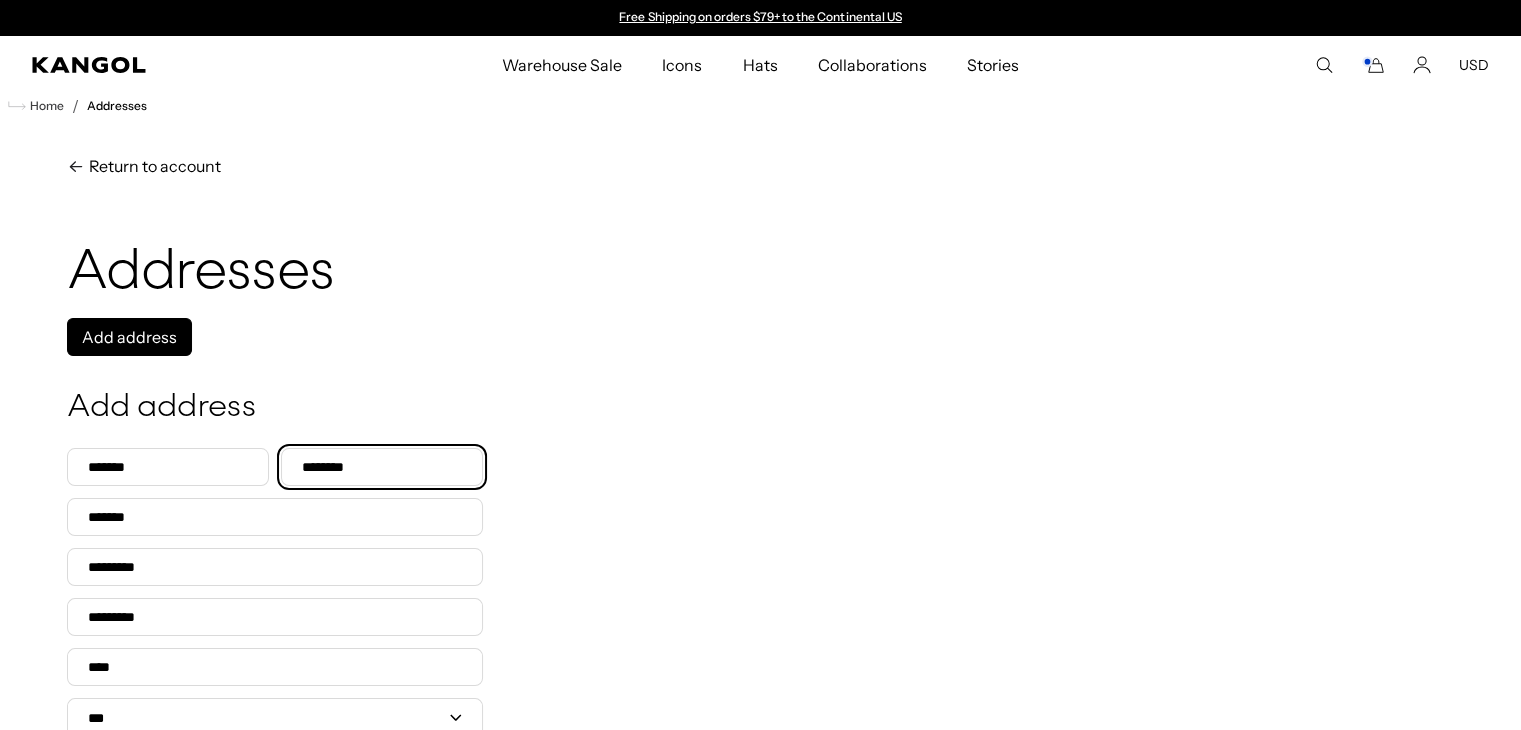 type on "********" 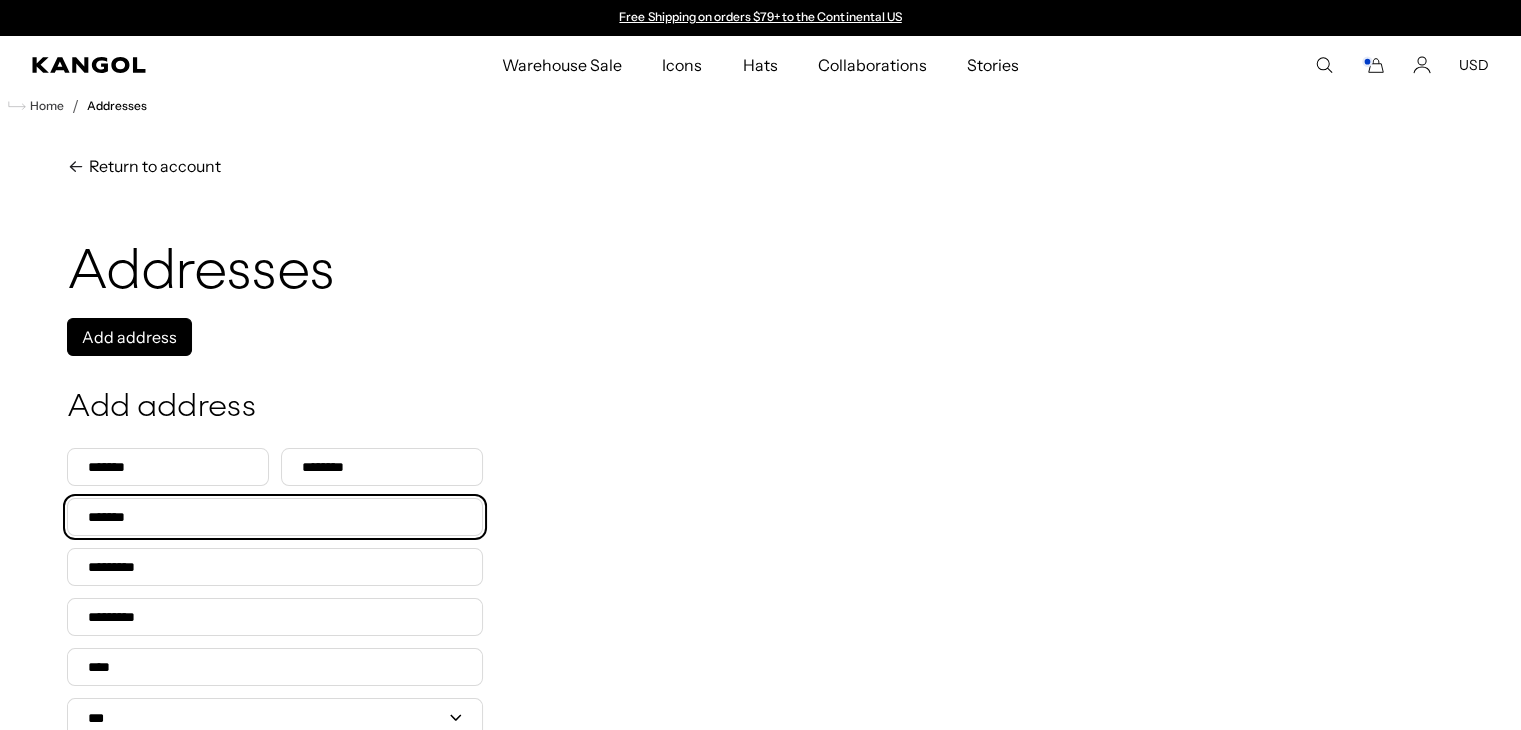click on "Company" at bounding box center [275, 517] 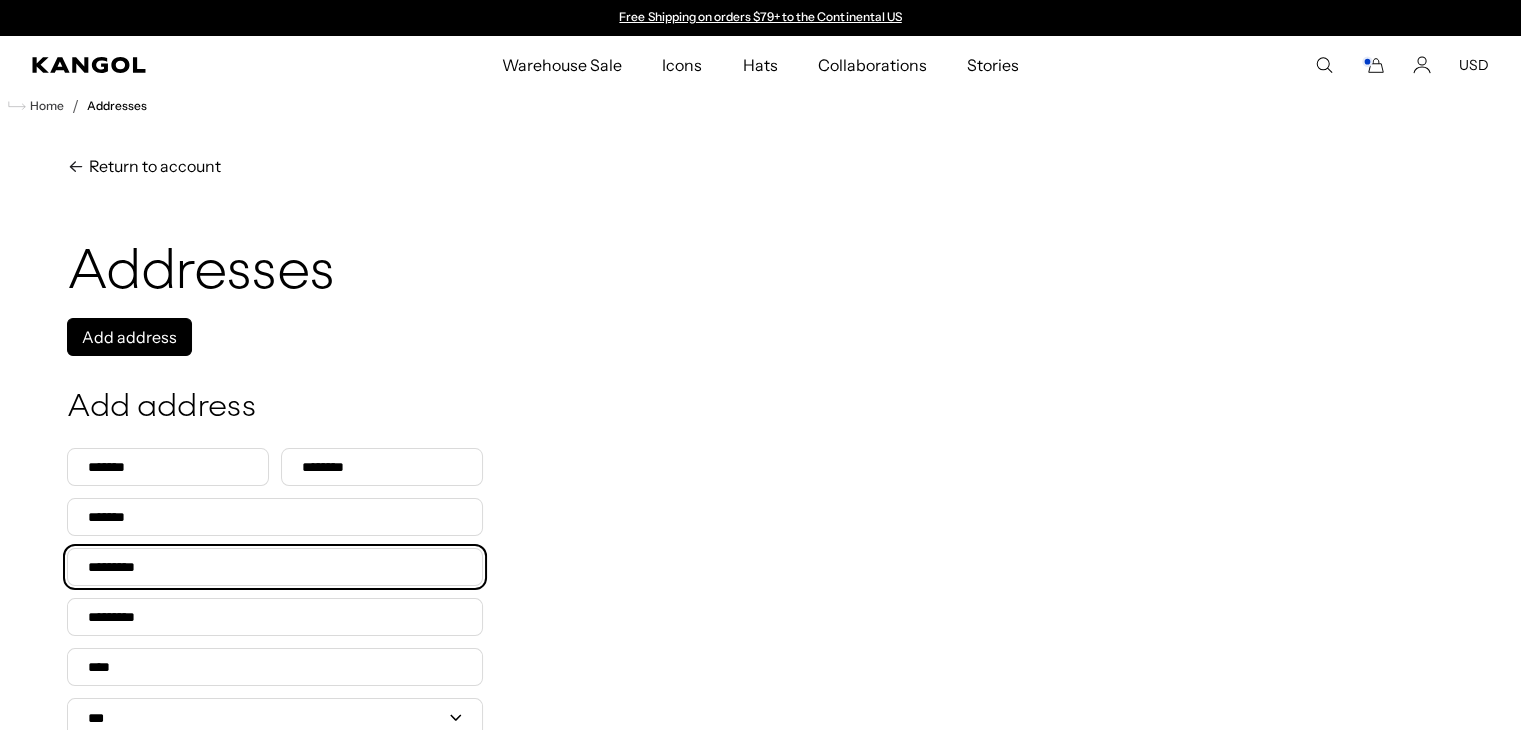 click on "Address 1" at bounding box center (275, 567) 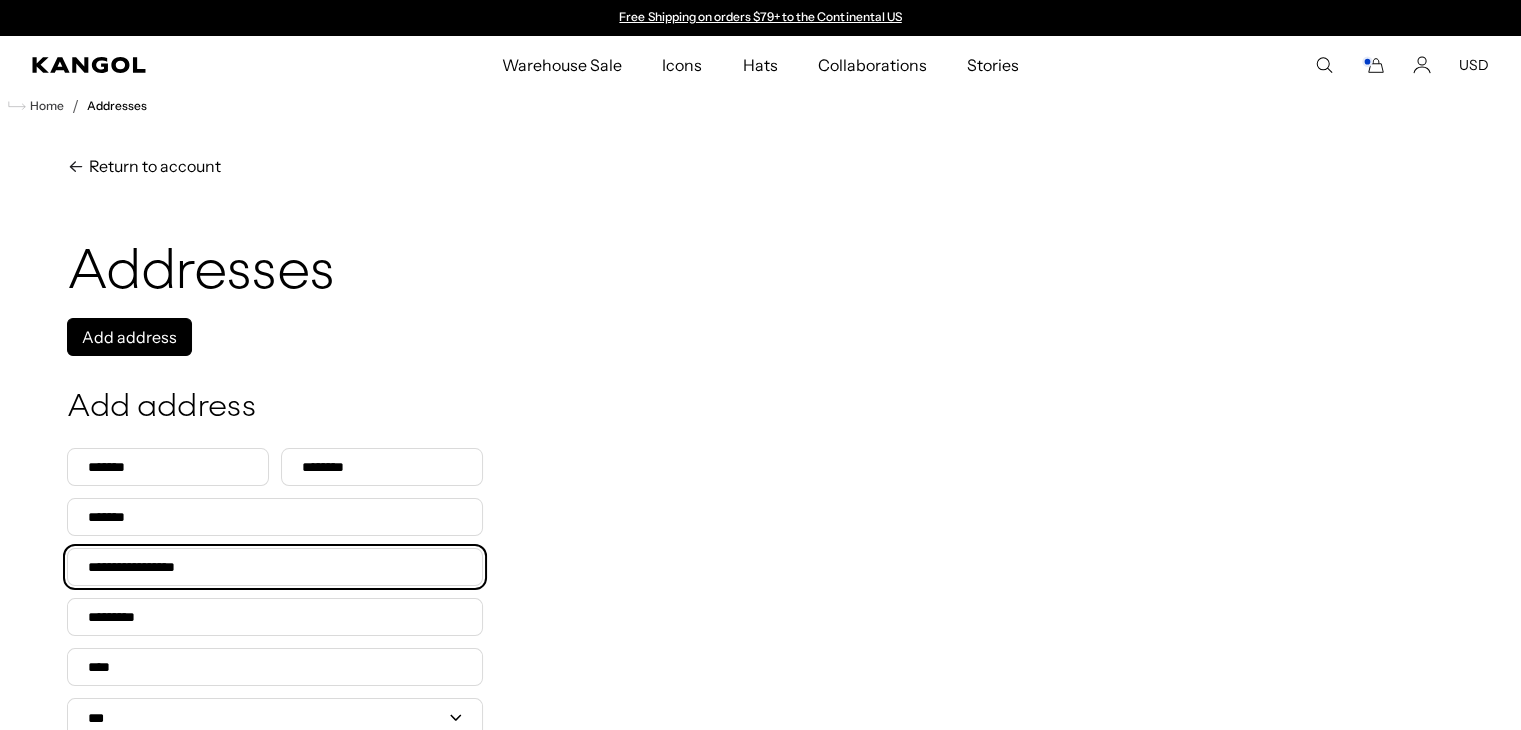 type on "**********" 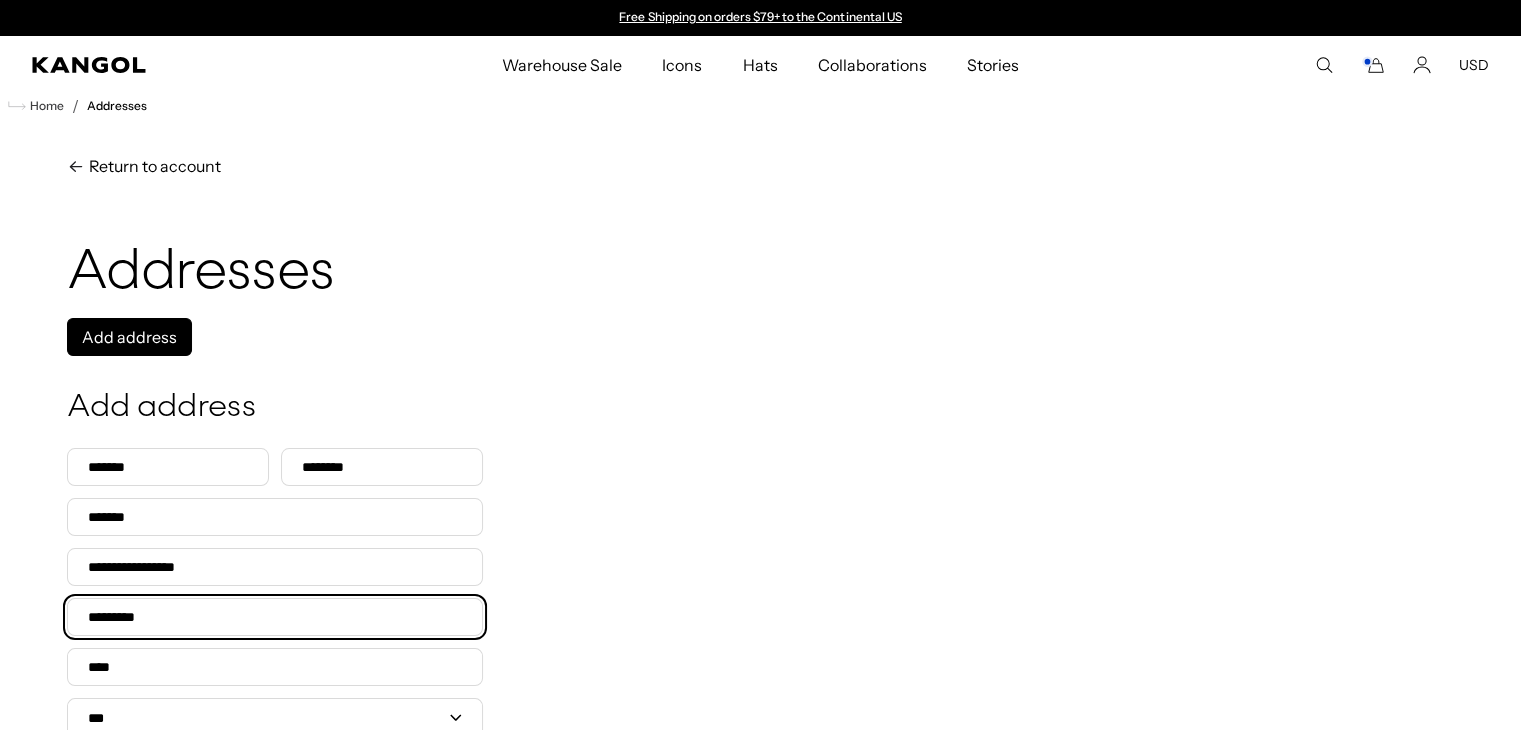 click on "Address 2" at bounding box center (275, 617) 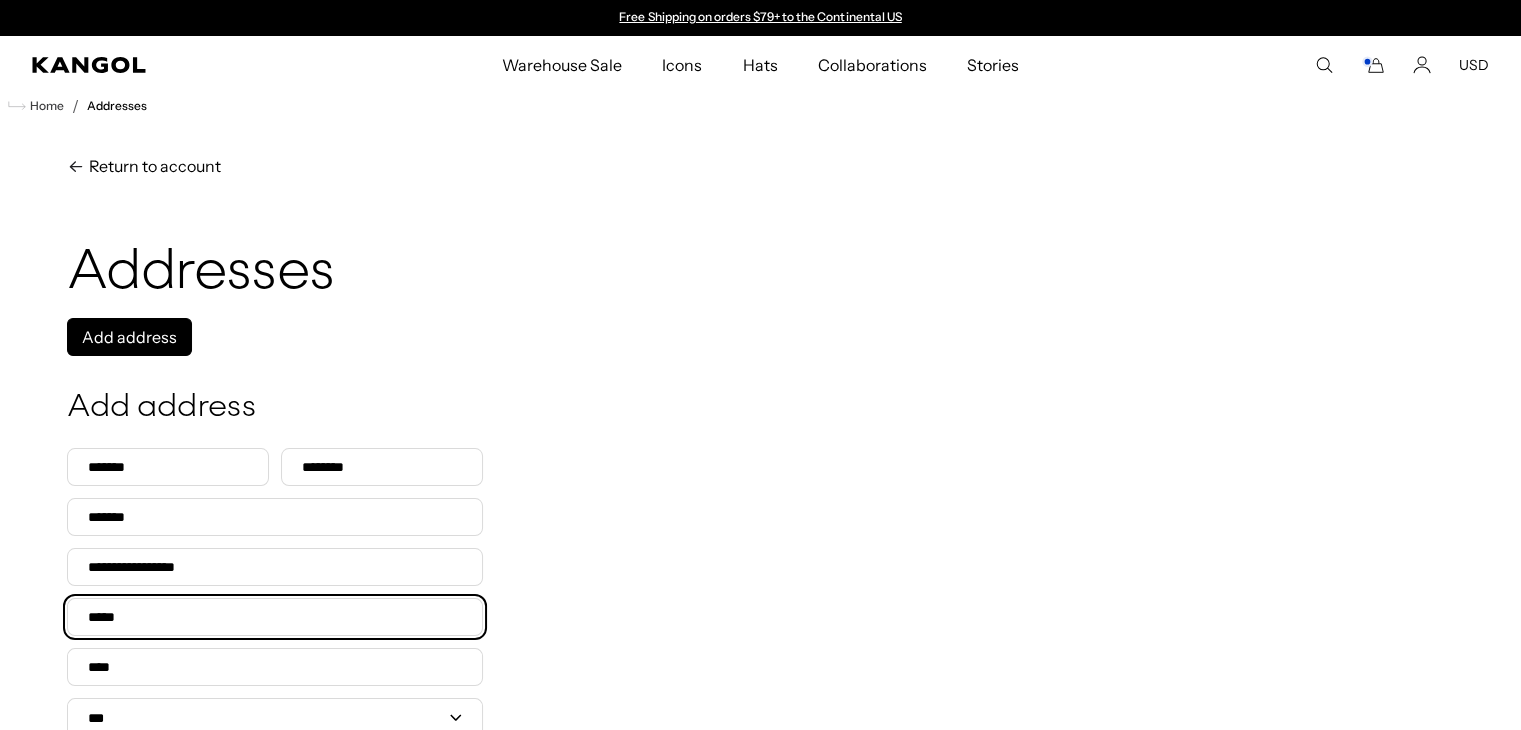 type on "*****" 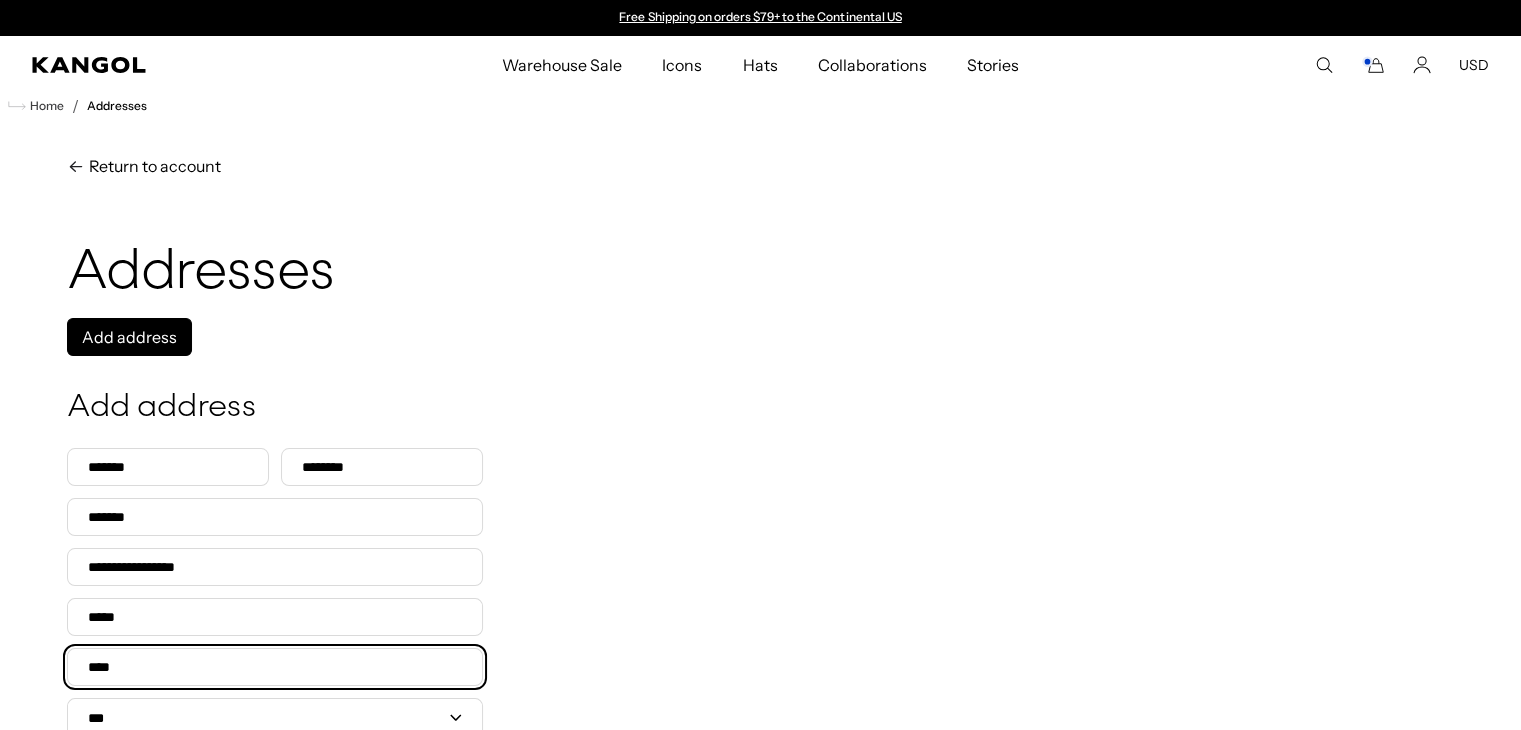 click on "City" at bounding box center (275, 667) 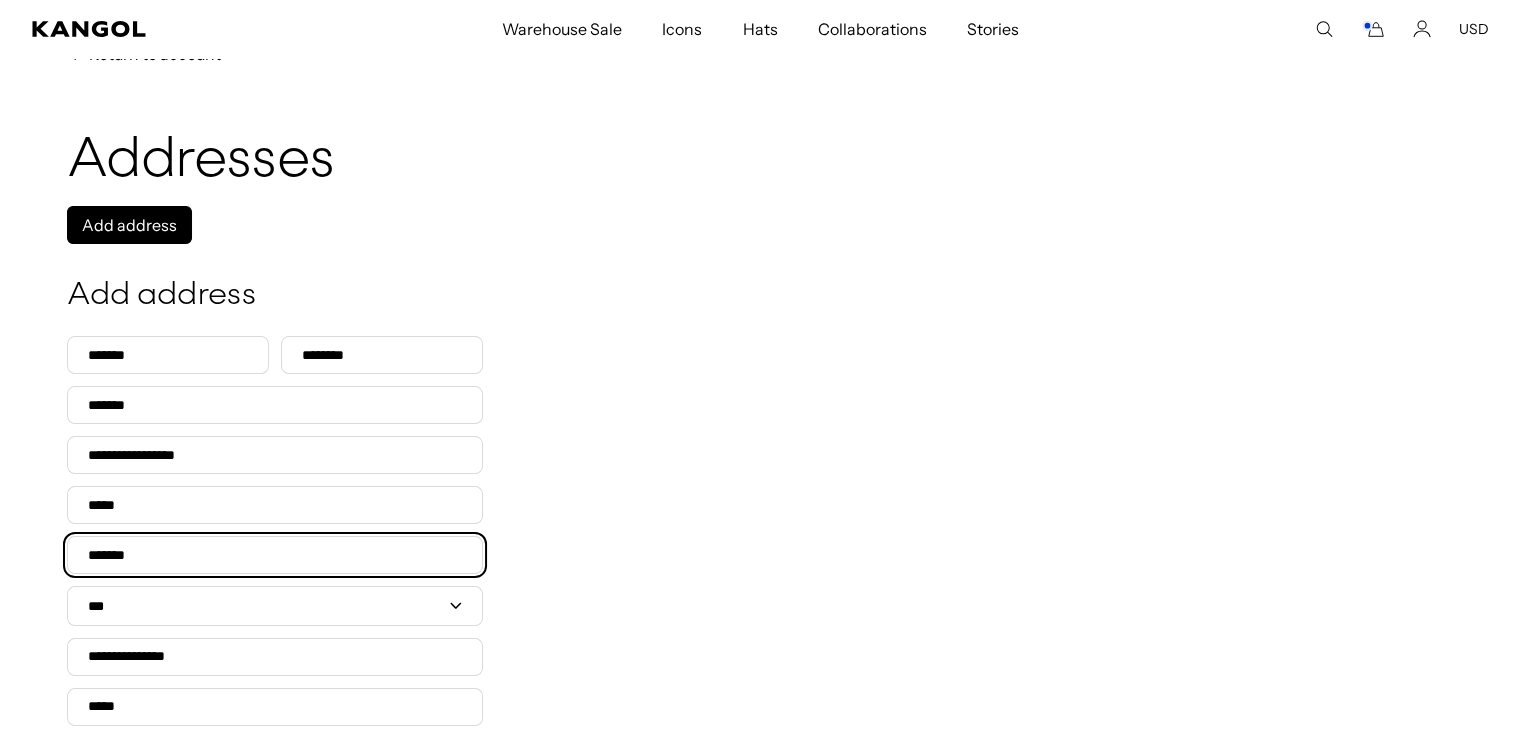 scroll, scrollTop: 147, scrollLeft: 0, axis: vertical 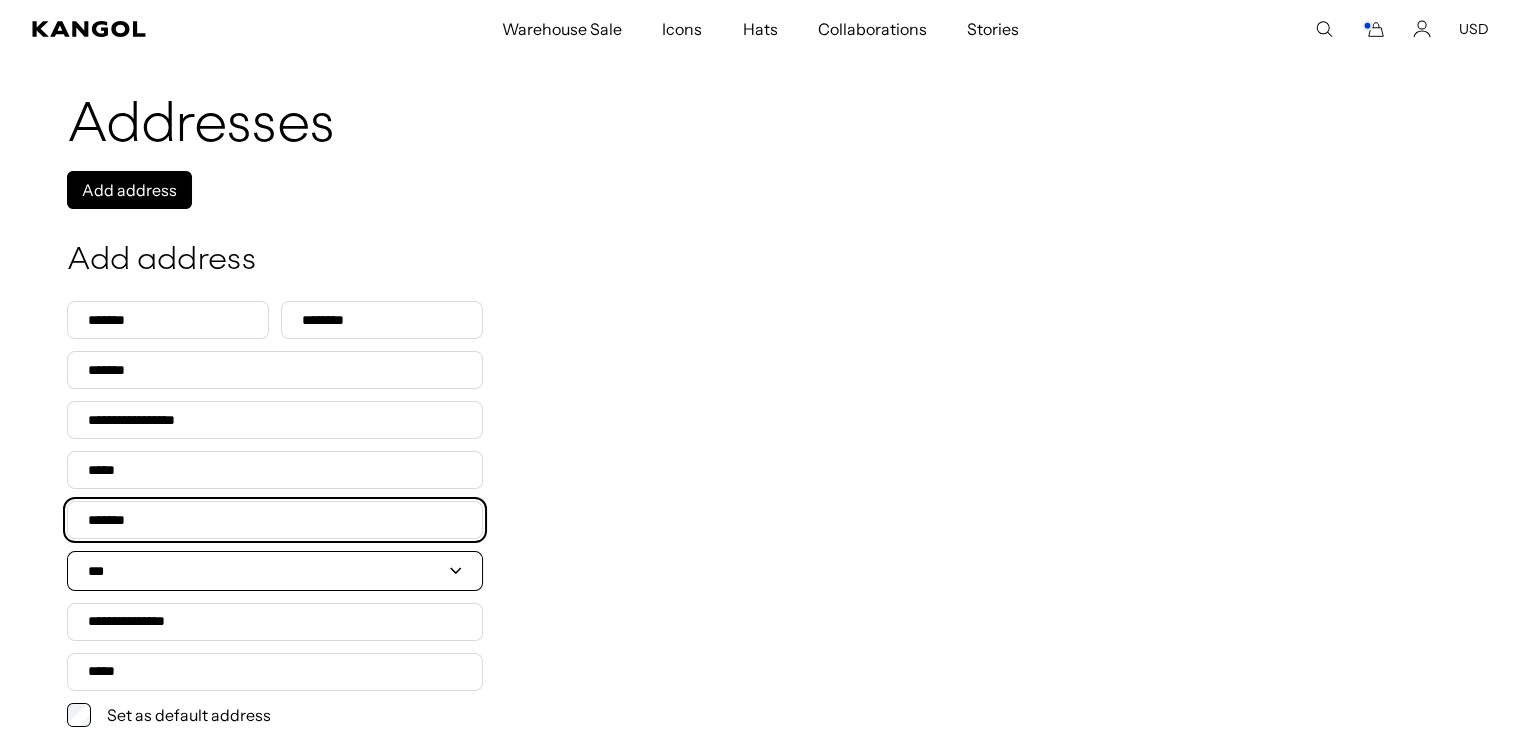 type on "*******" 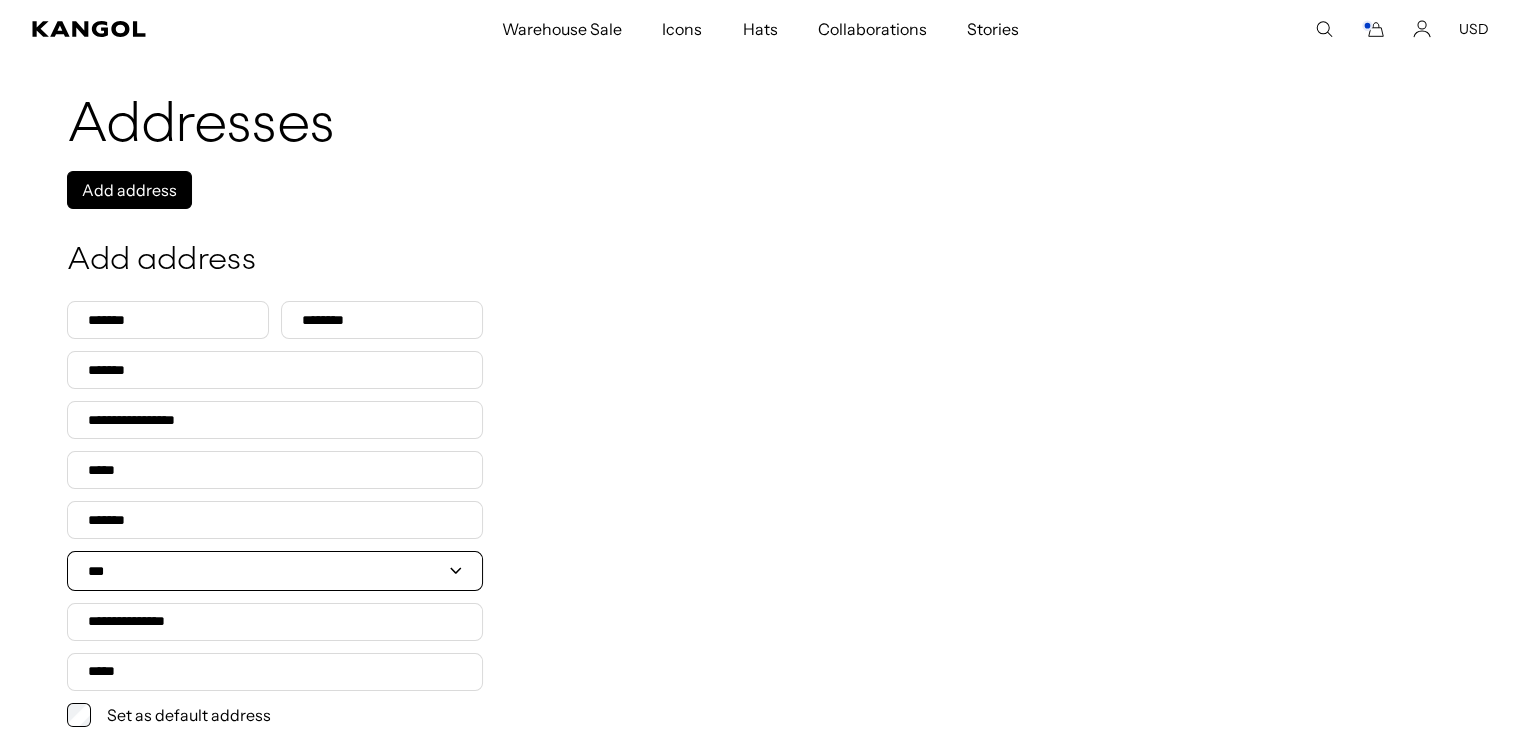 click on "**********" at bounding box center [275, 571] 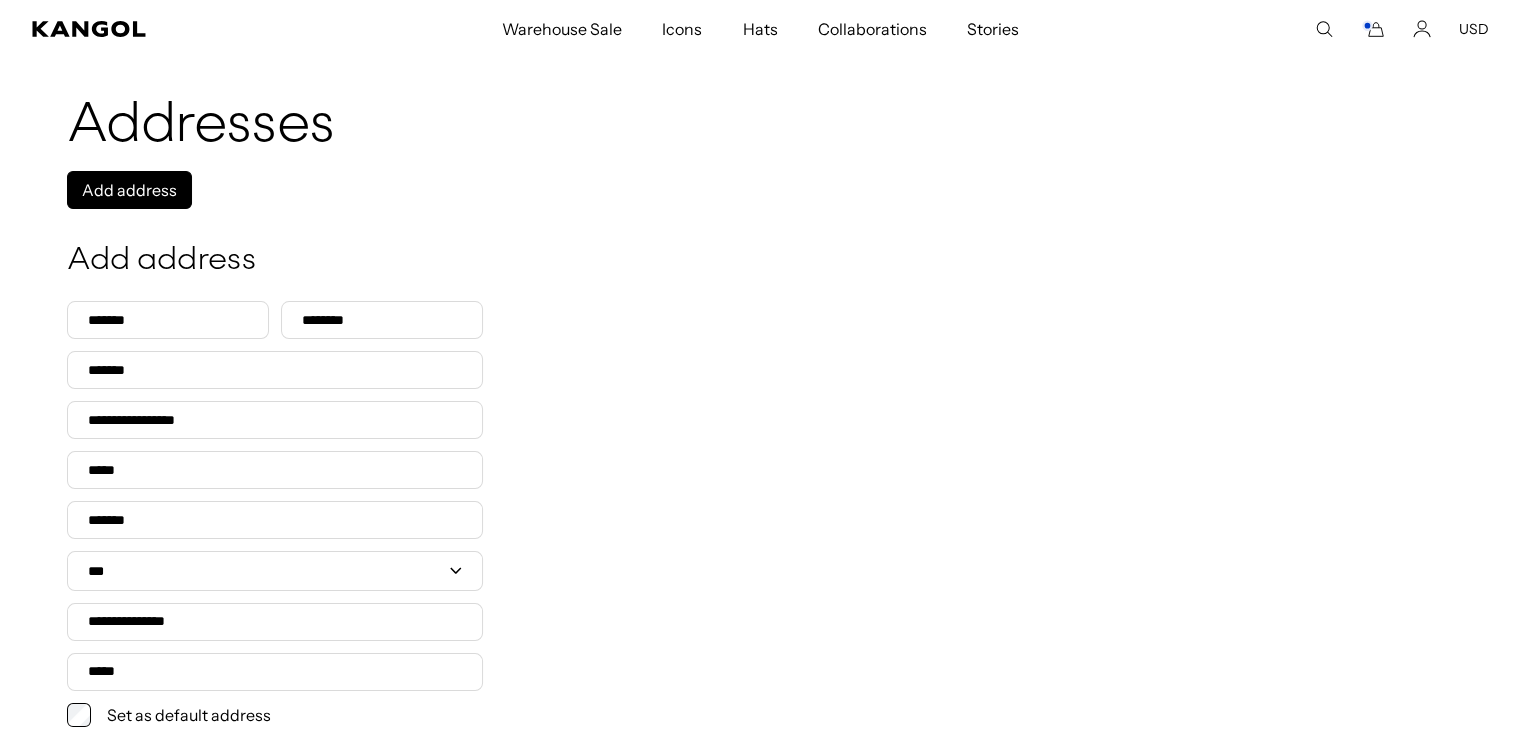 select on "**********" 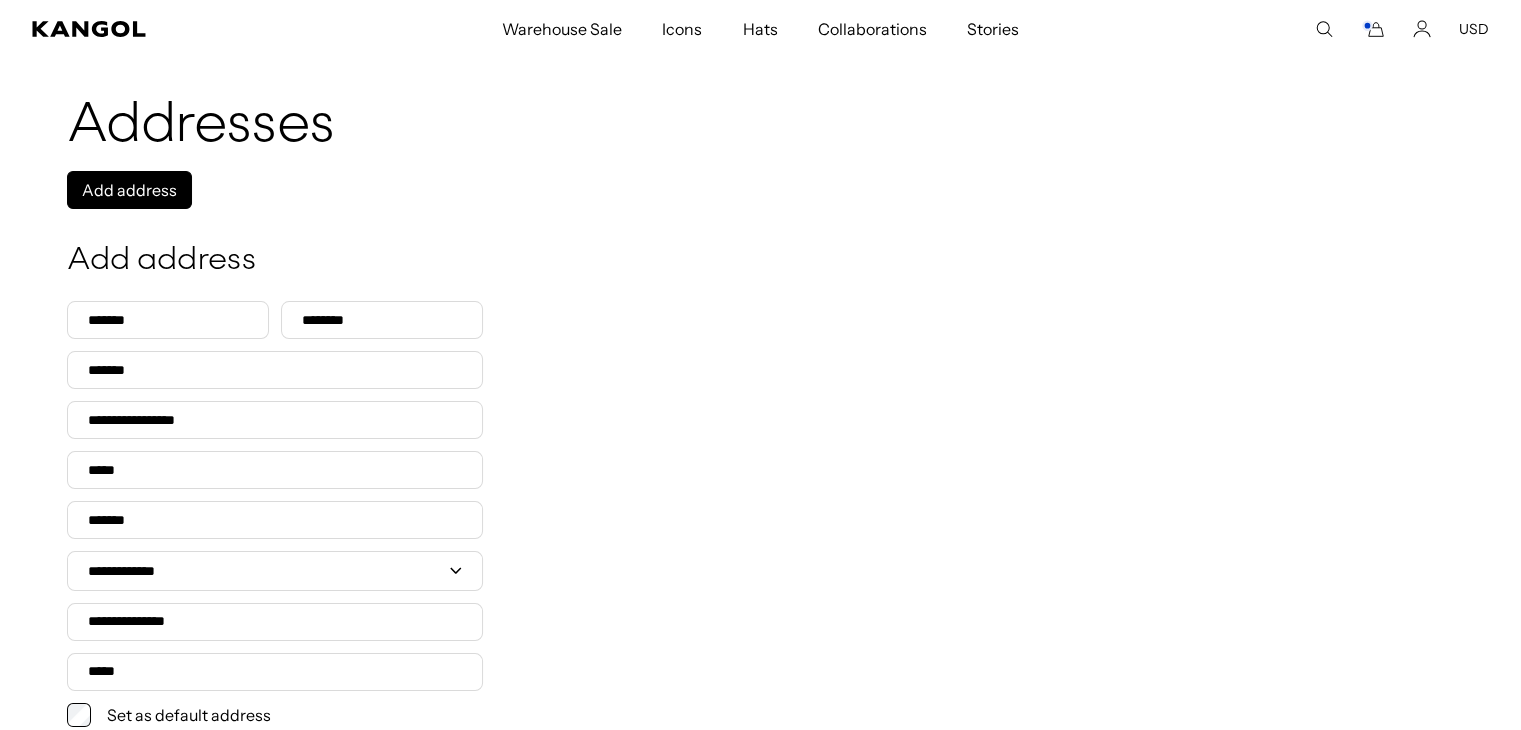 click on "**********" at bounding box center (275, 571) 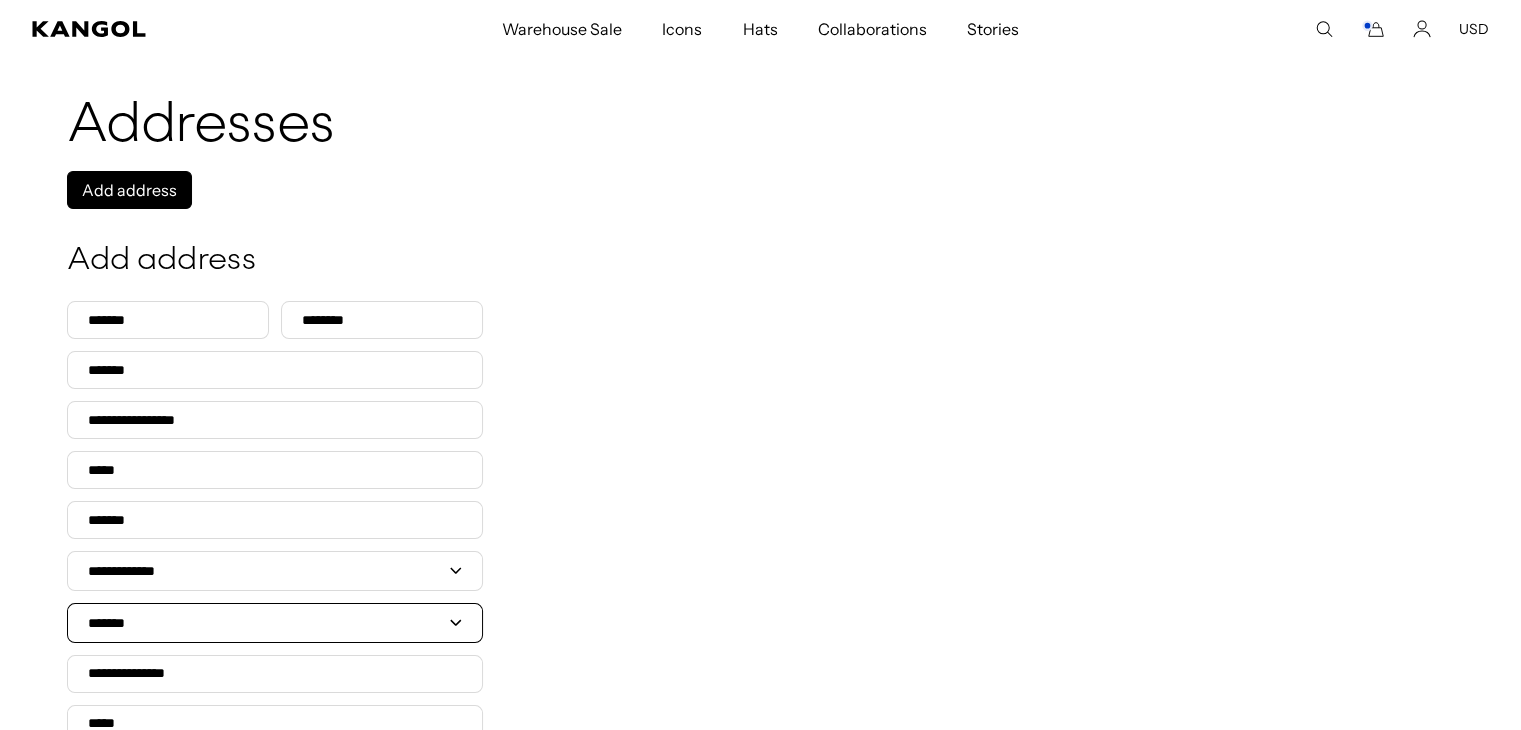 click on "**********" at bounding box center (275, 623) 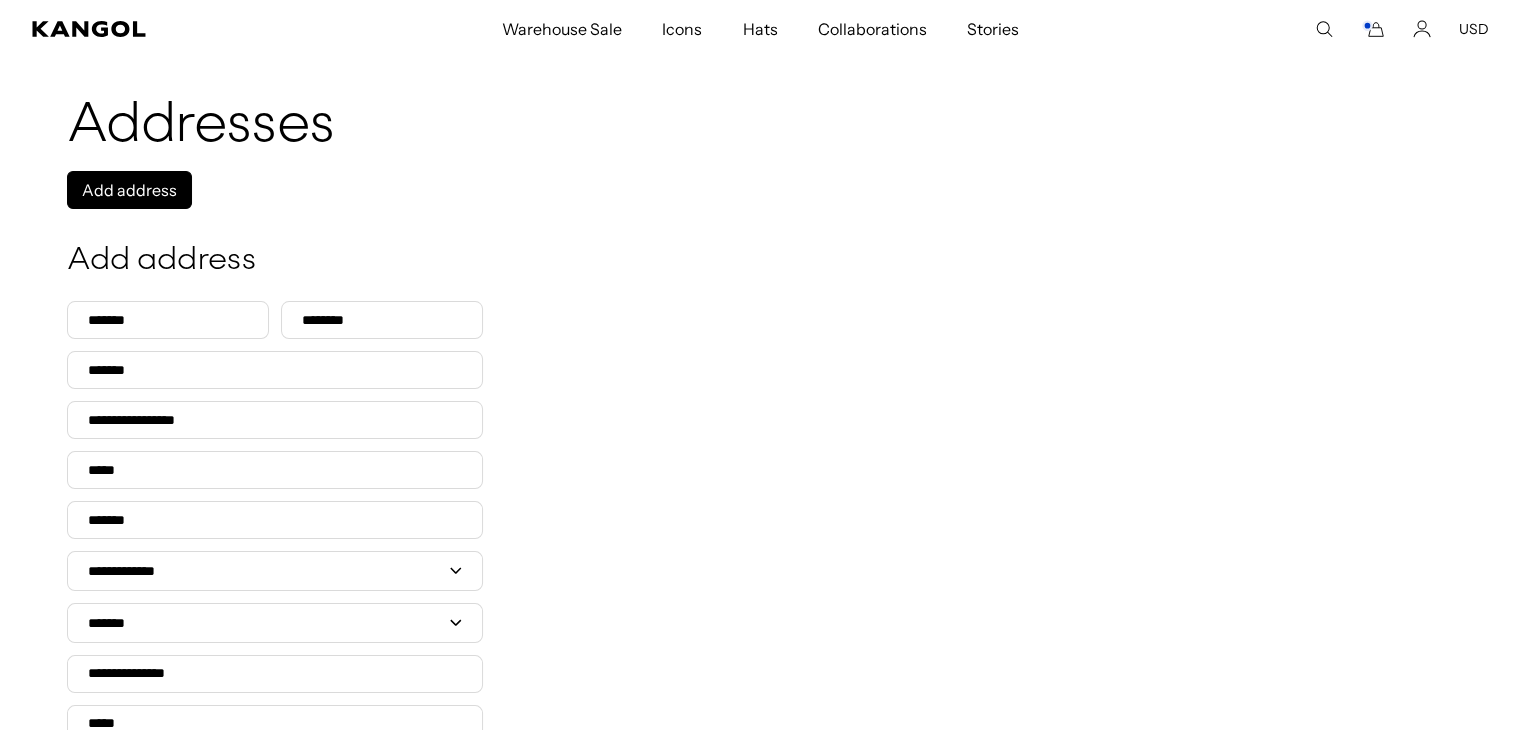select on "*****" 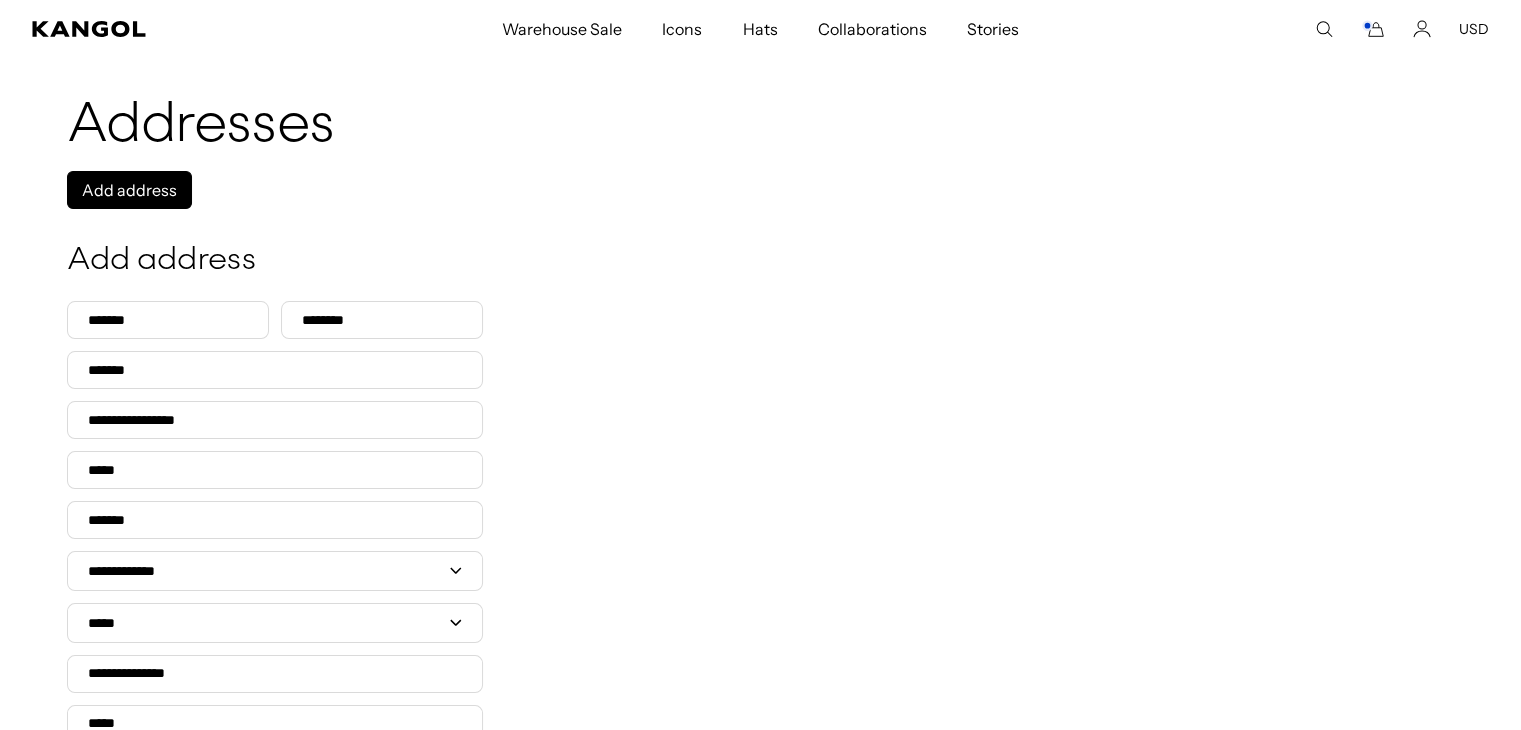 click on "**********" at bounding box center [275, 623] 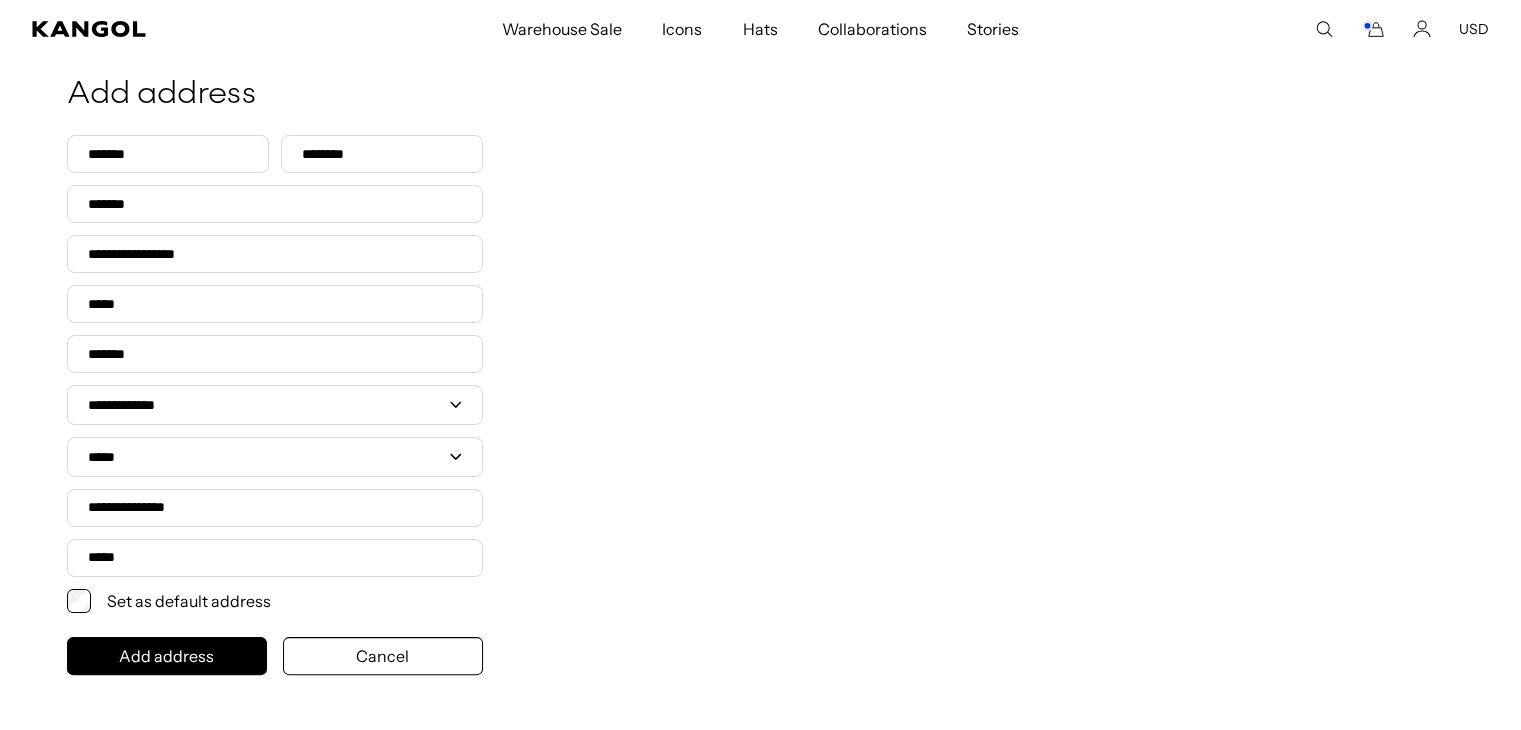 scroll, scrollTop: 360, scrollLeft: 0, axis: vertical 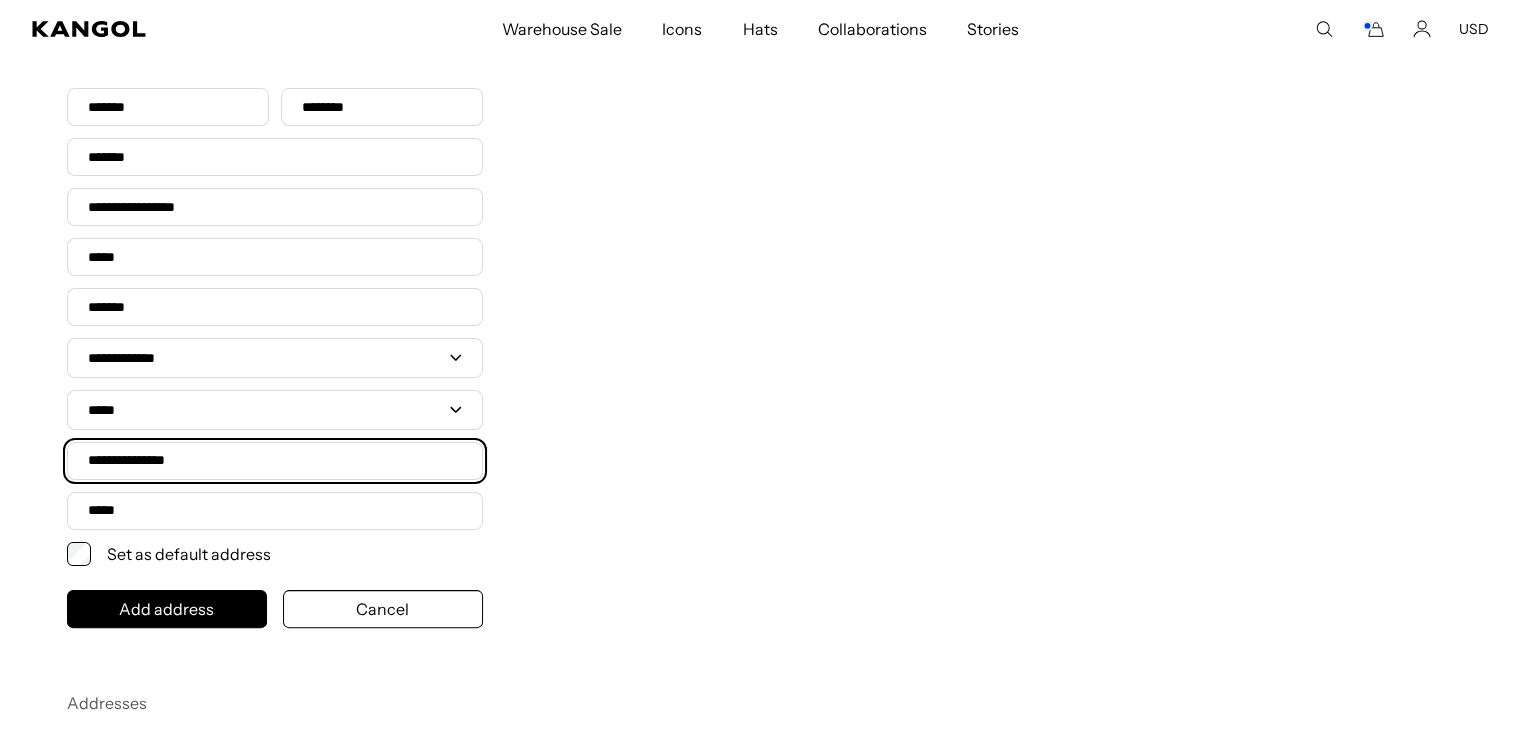 click on "Postal/ZIP code" at bounding box center (275, 461) 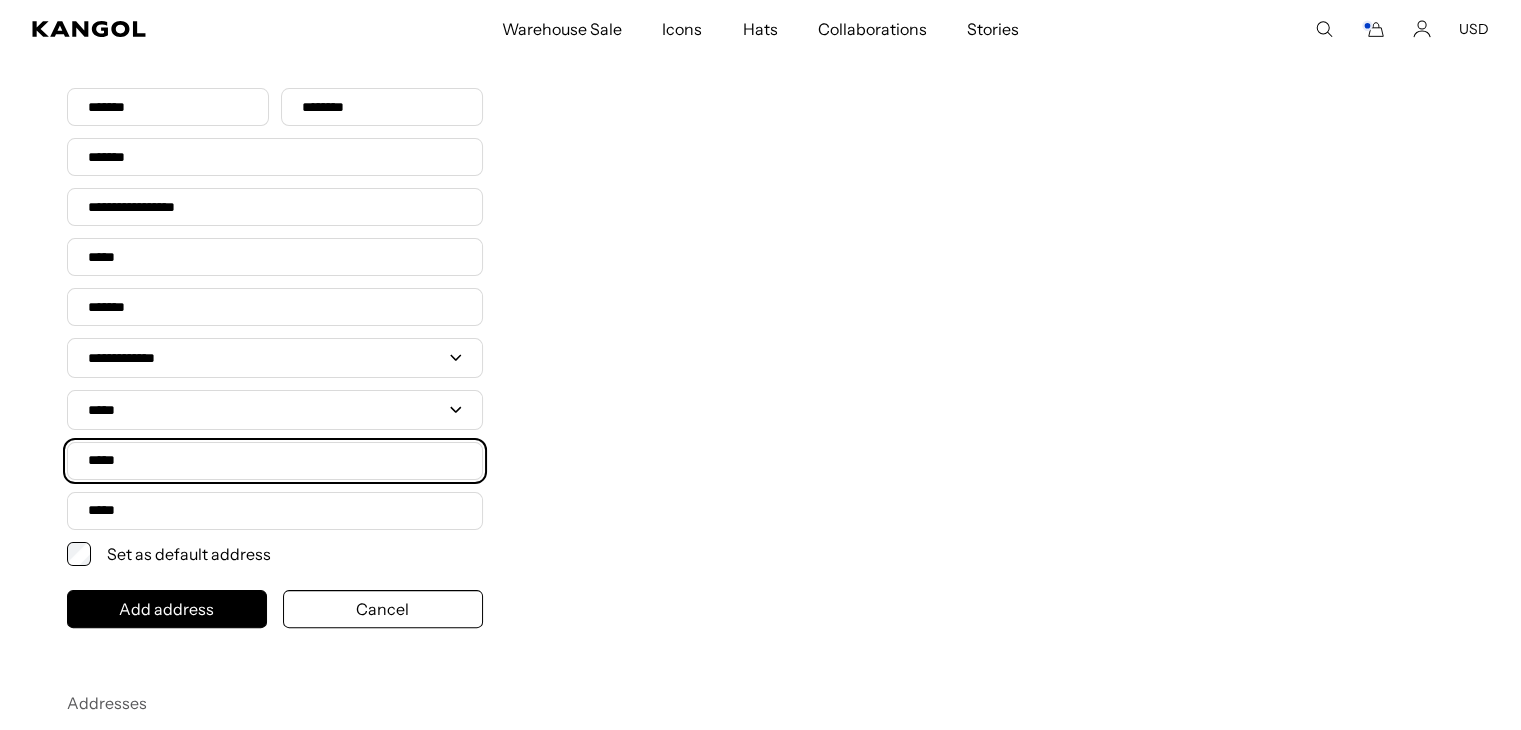 type on "*****" 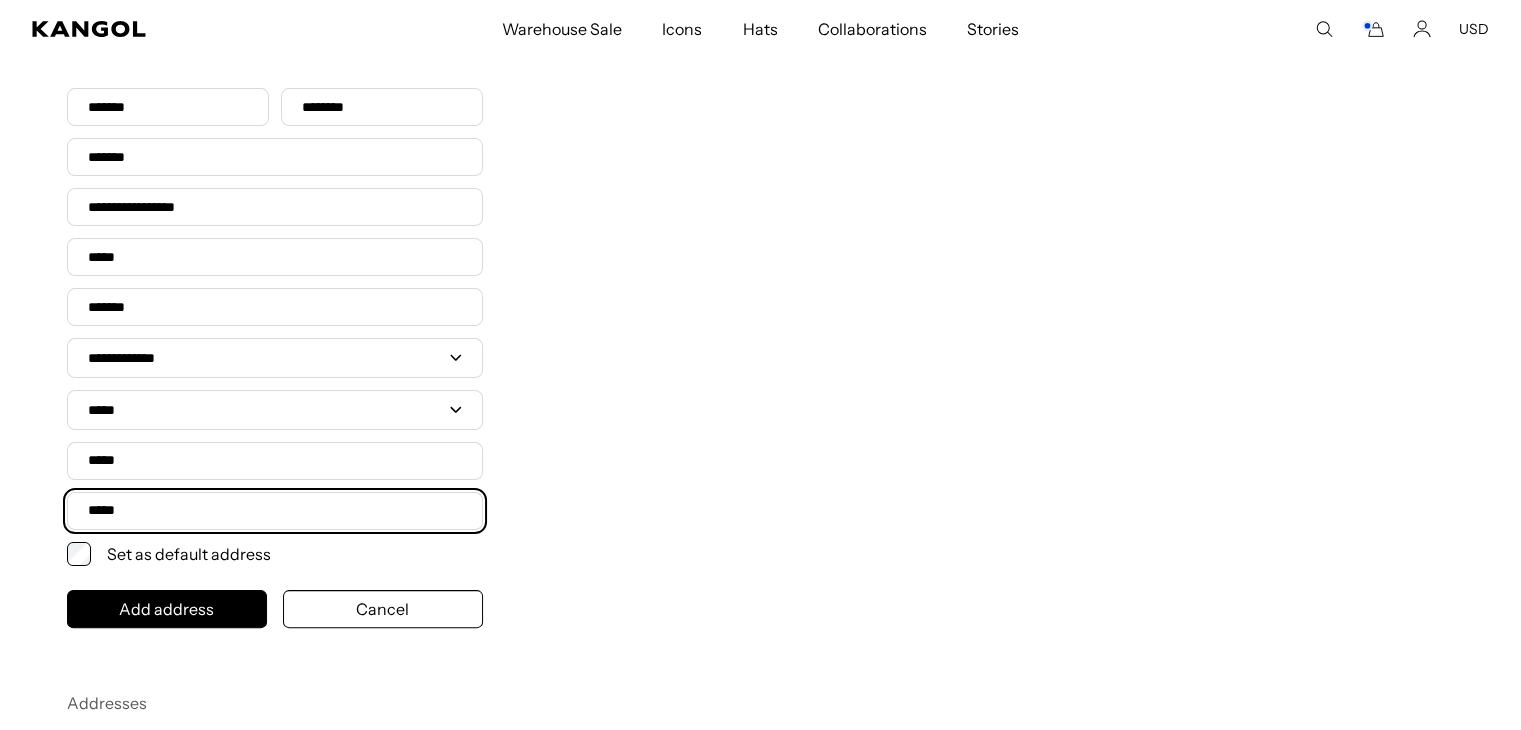 click on "Phone" at bounding box center [275, 511] 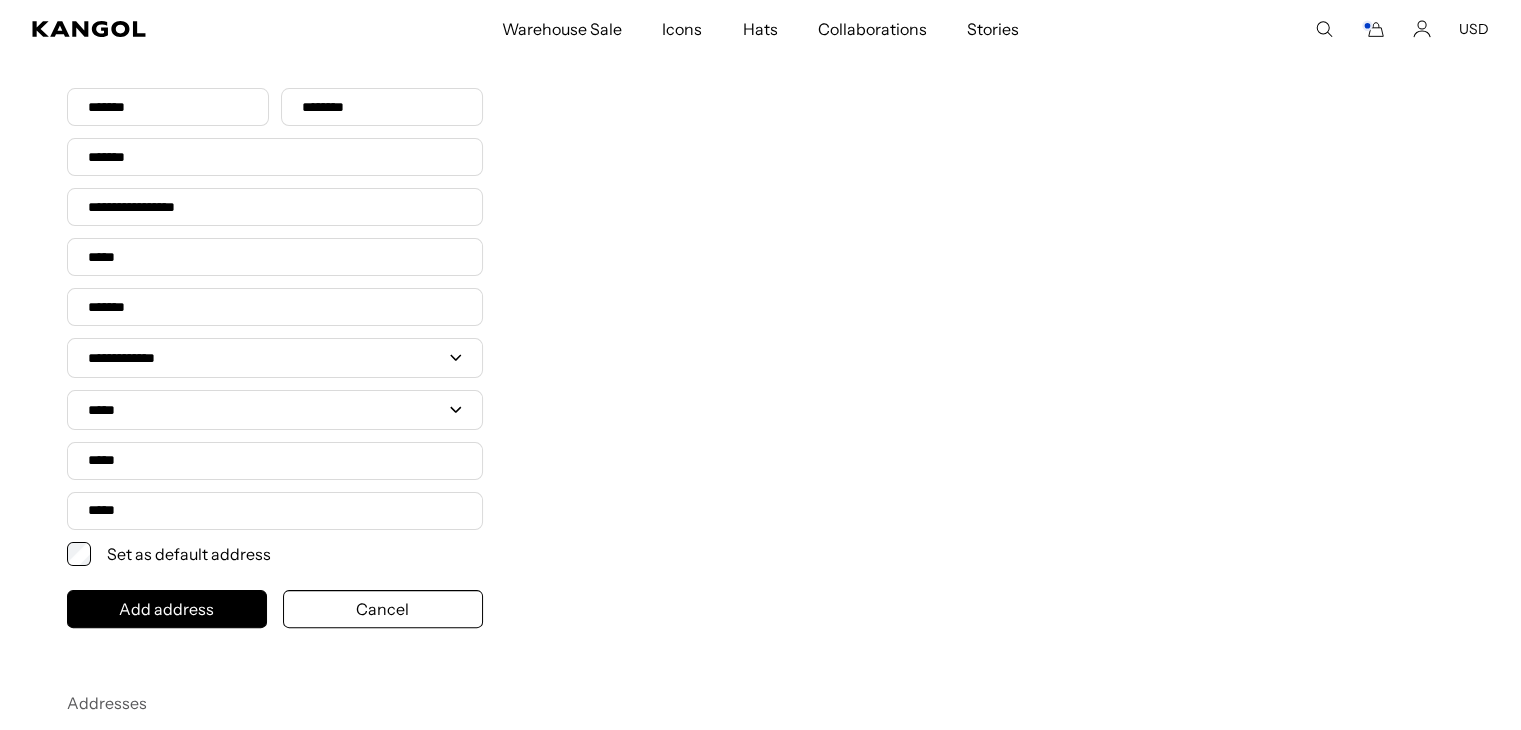 click 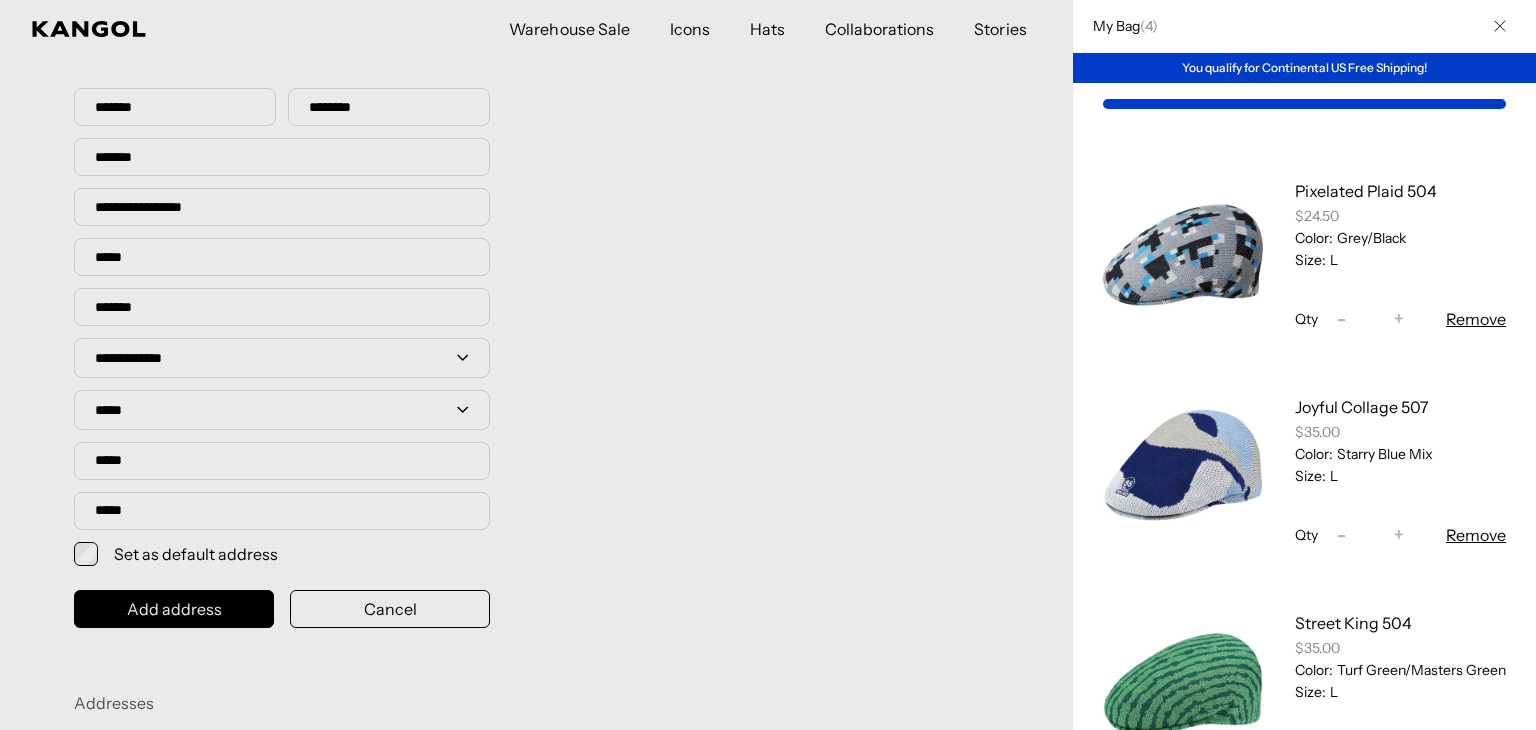 click on "Remove" at bounding box center (1476, 319) 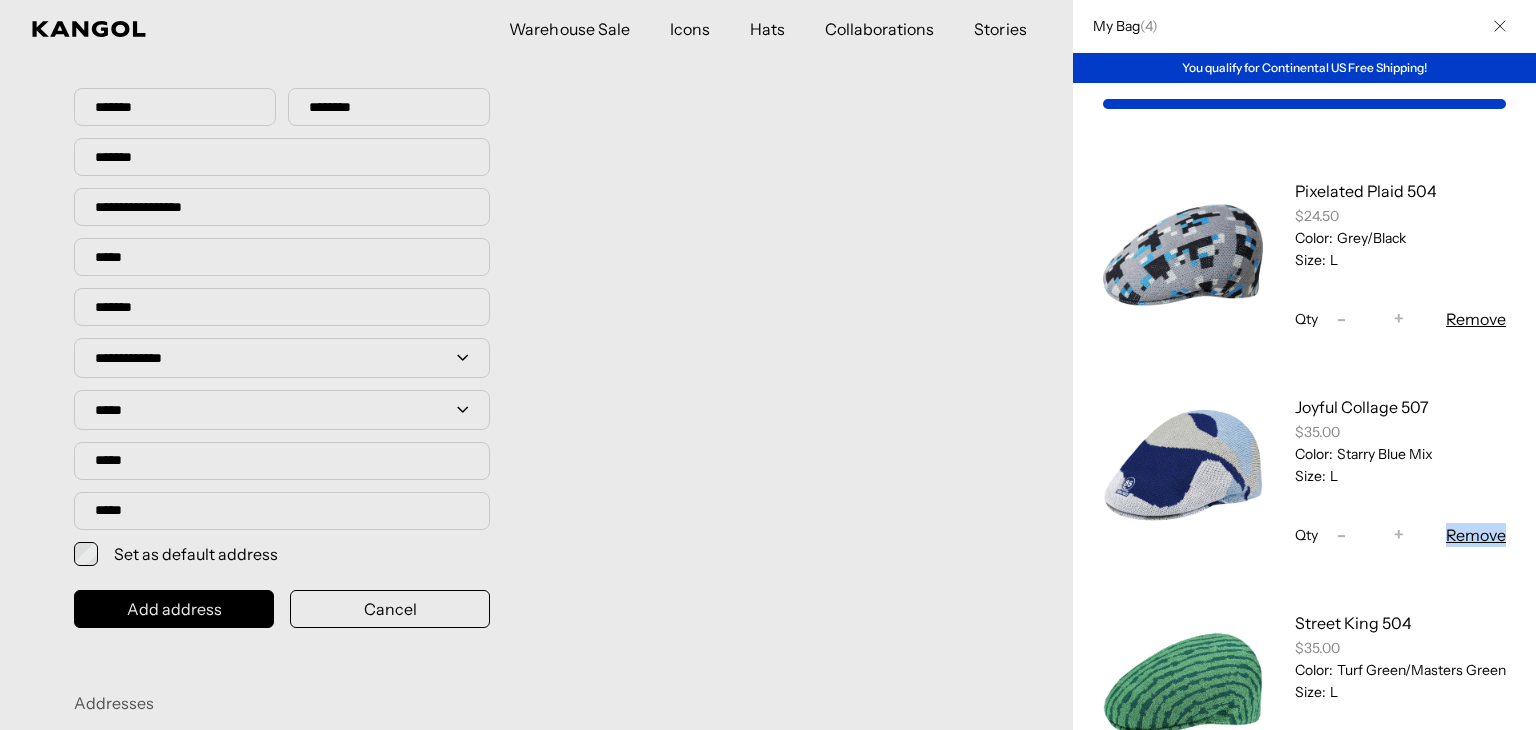 drag, startPoint x: 1456, startPoint y: 540, endPoint x: 1502, endPoint y: 295, distance: 249.28096 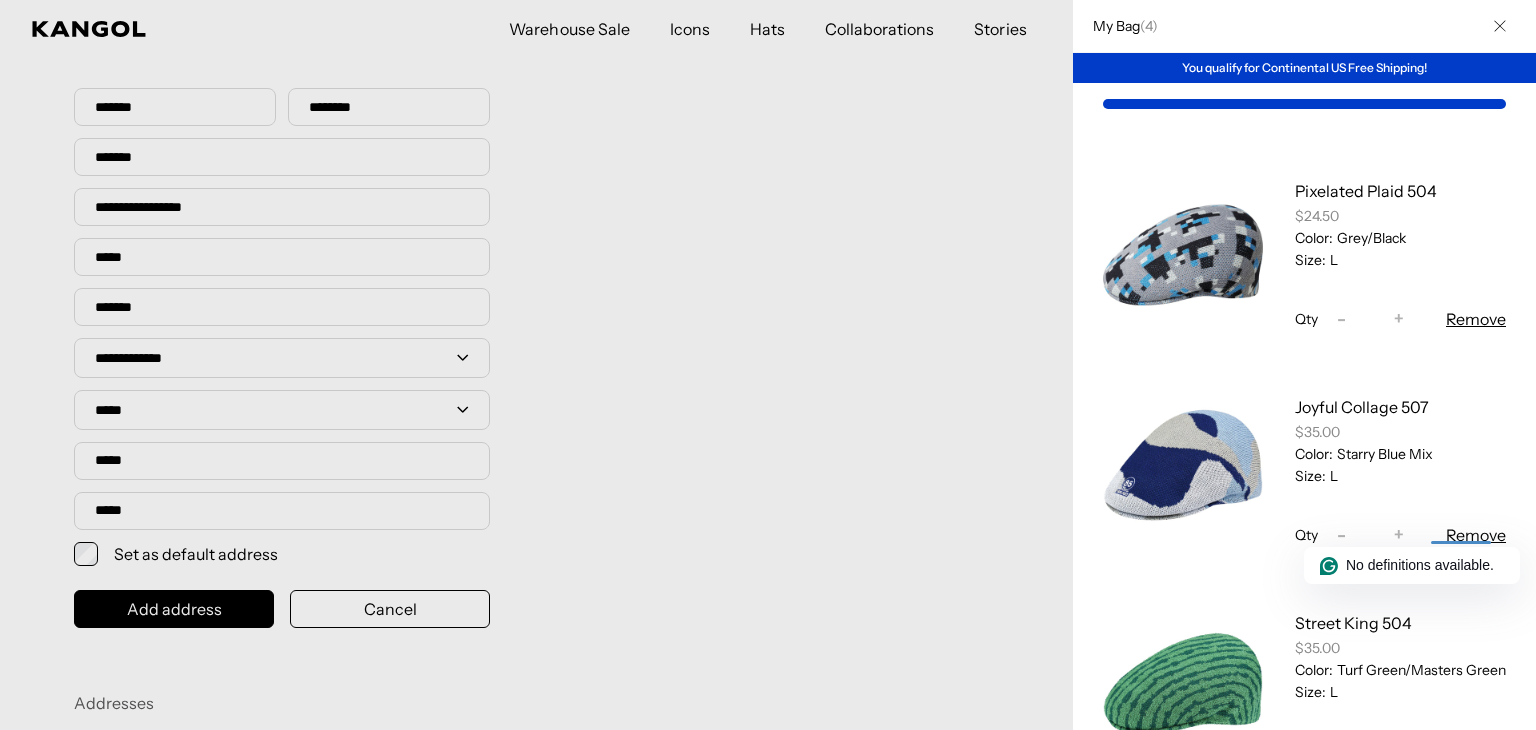 click at bounding box center [768, 365] 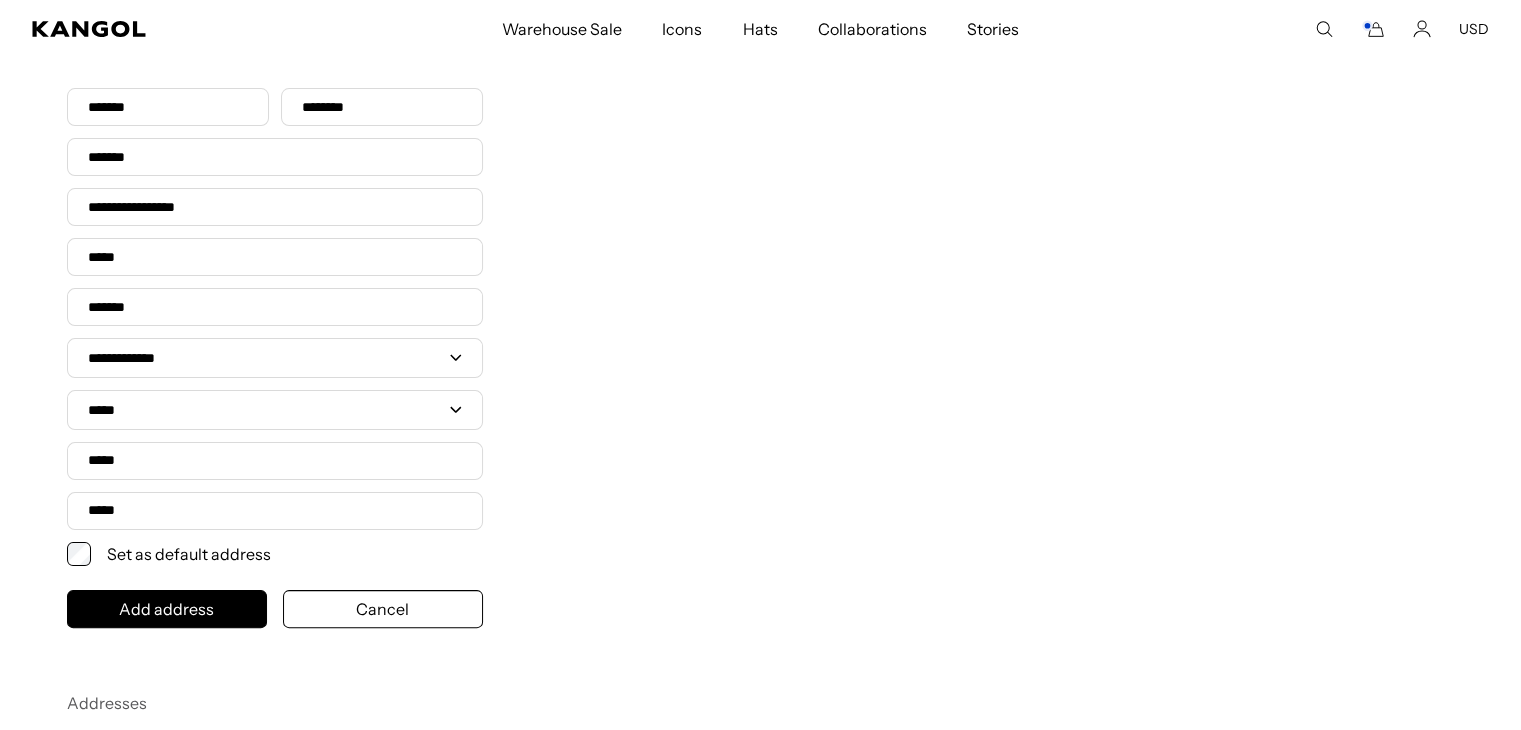 click 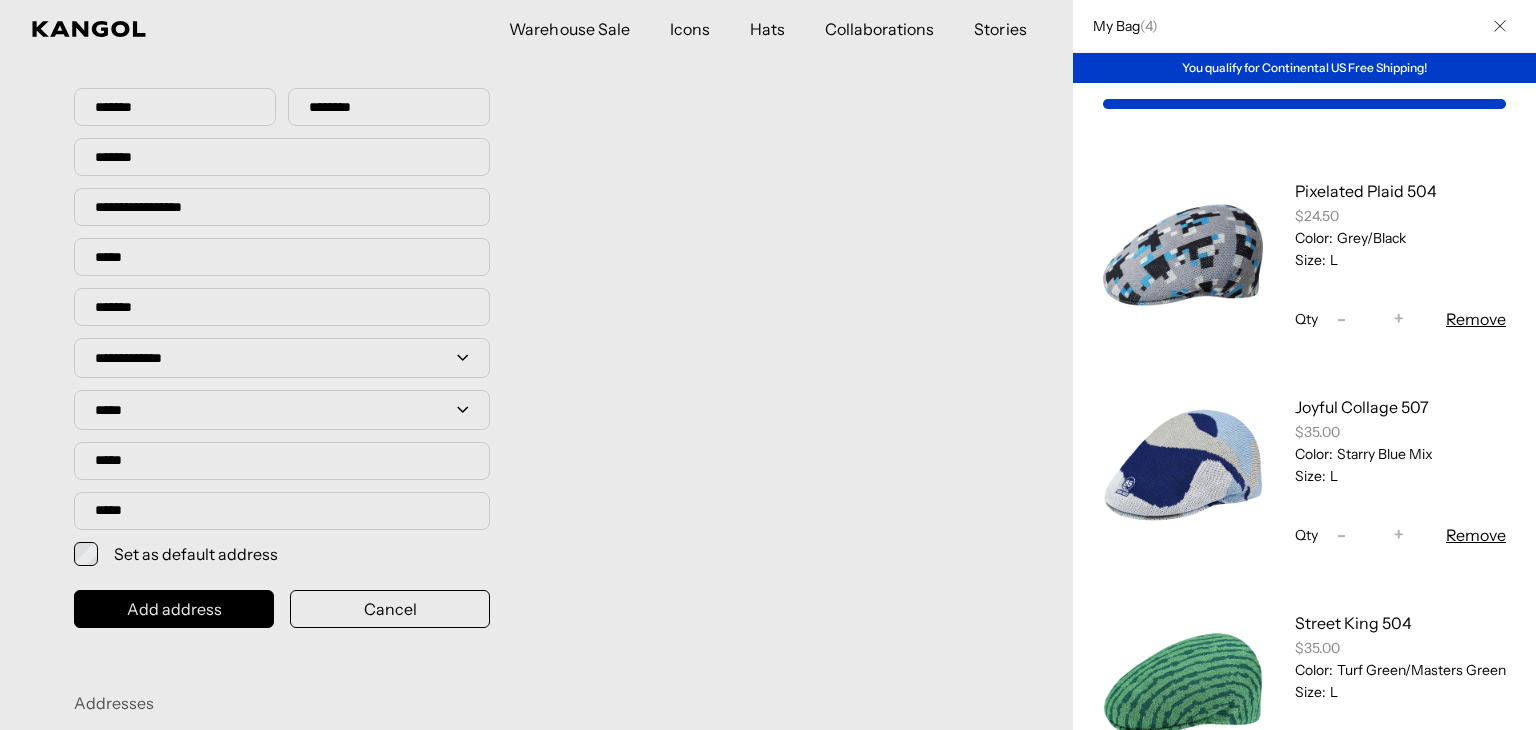 click on "Remove" at bounding box center [1476, 319] 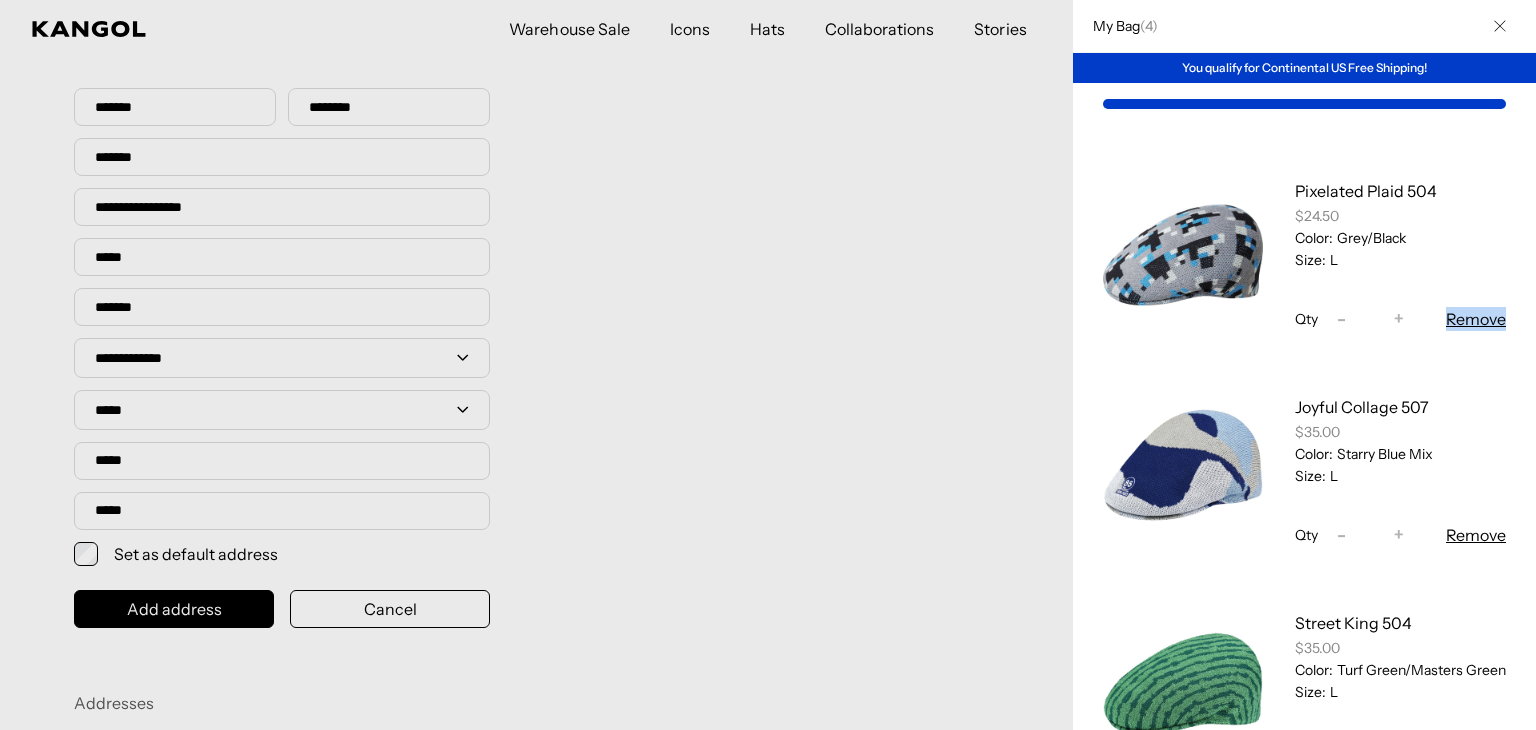 click on "Pixelated Plaid 504
$24.50
Color:
Grey/Black
Size:
L
Qty
Decrease quantity for Pixelated Plaid 504
-
*
Increase quantity for Pixelated Plaid 504
+
Remove
Joyful Collage 507
$35.00
Color:
Starry Blue Mix
Size:
Qty -" at bounding box center [1304, 579] 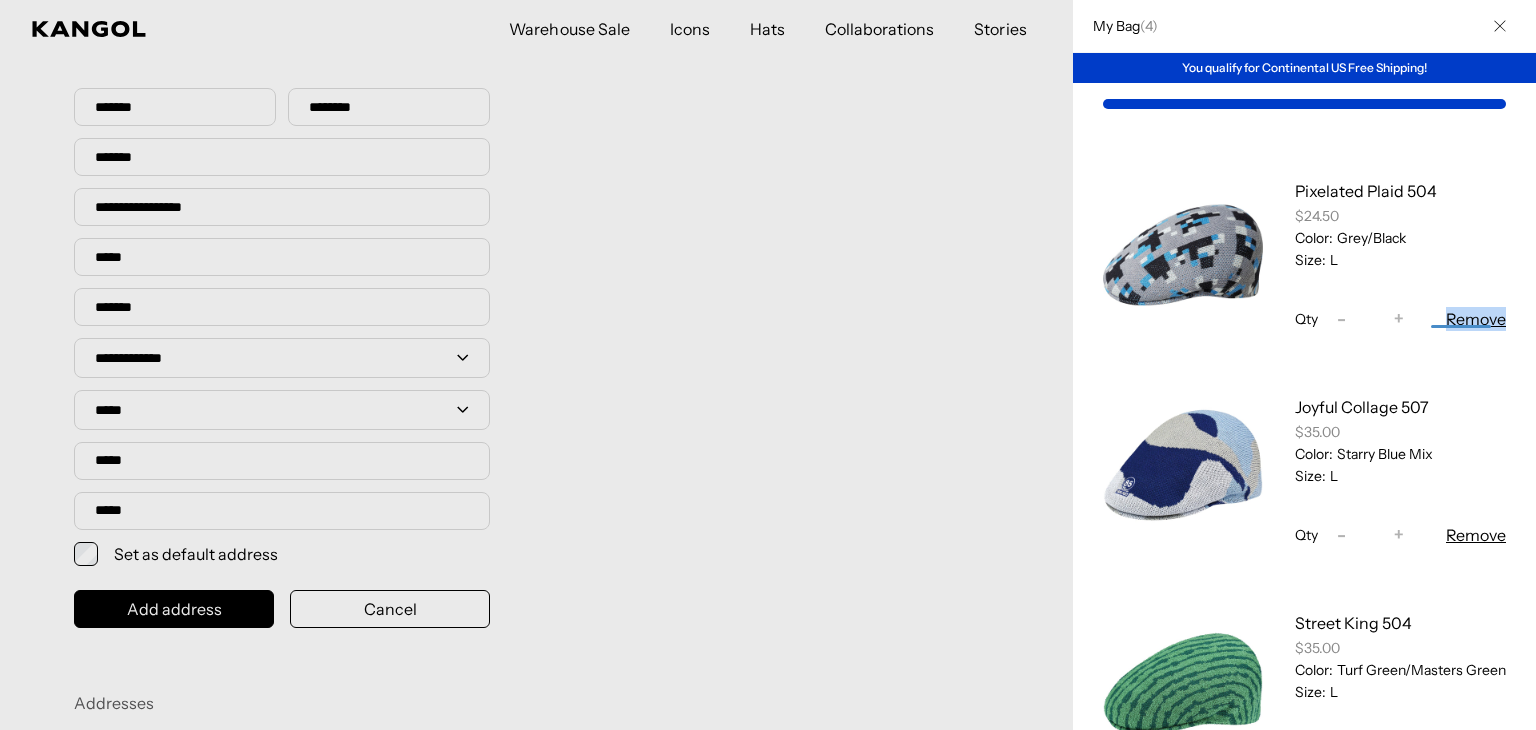 click on "Pixelated Plaid 504
$24.50
Color:
Grey/Black
Size:
L
Qty
Decrease quantity for Pixelated Plaid 504
-
*
Increase quantity for Pixelated Plaid 504
+
Remove
Joyful Collage 507
$35.00
Color:
Starry Blue Mix
Size:
Qty -" at bounding box center (1304, 579) 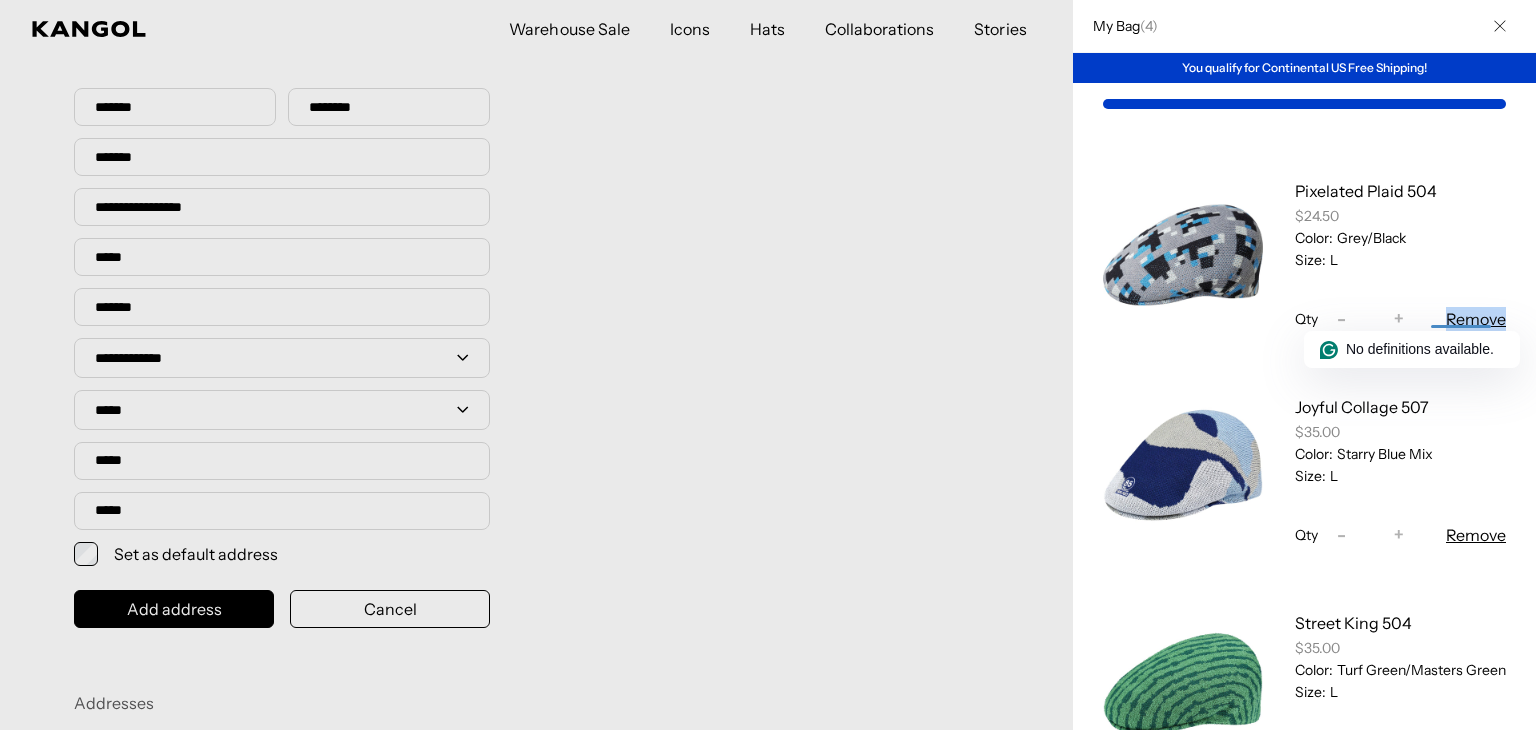 click on "Pixelated Plaid 504
$24.50
Color:
Grey/Black
Size:
L
Qty
Decrease quantity for Pixelated Plaid 504
-
*
Increase quantity for Pixelated Plaid 504
+
Remove
Joyful Collage 507
$35.00
Color:
Starry Blue Mix
Size:
Qty -" at bounding box center (1304, 579) 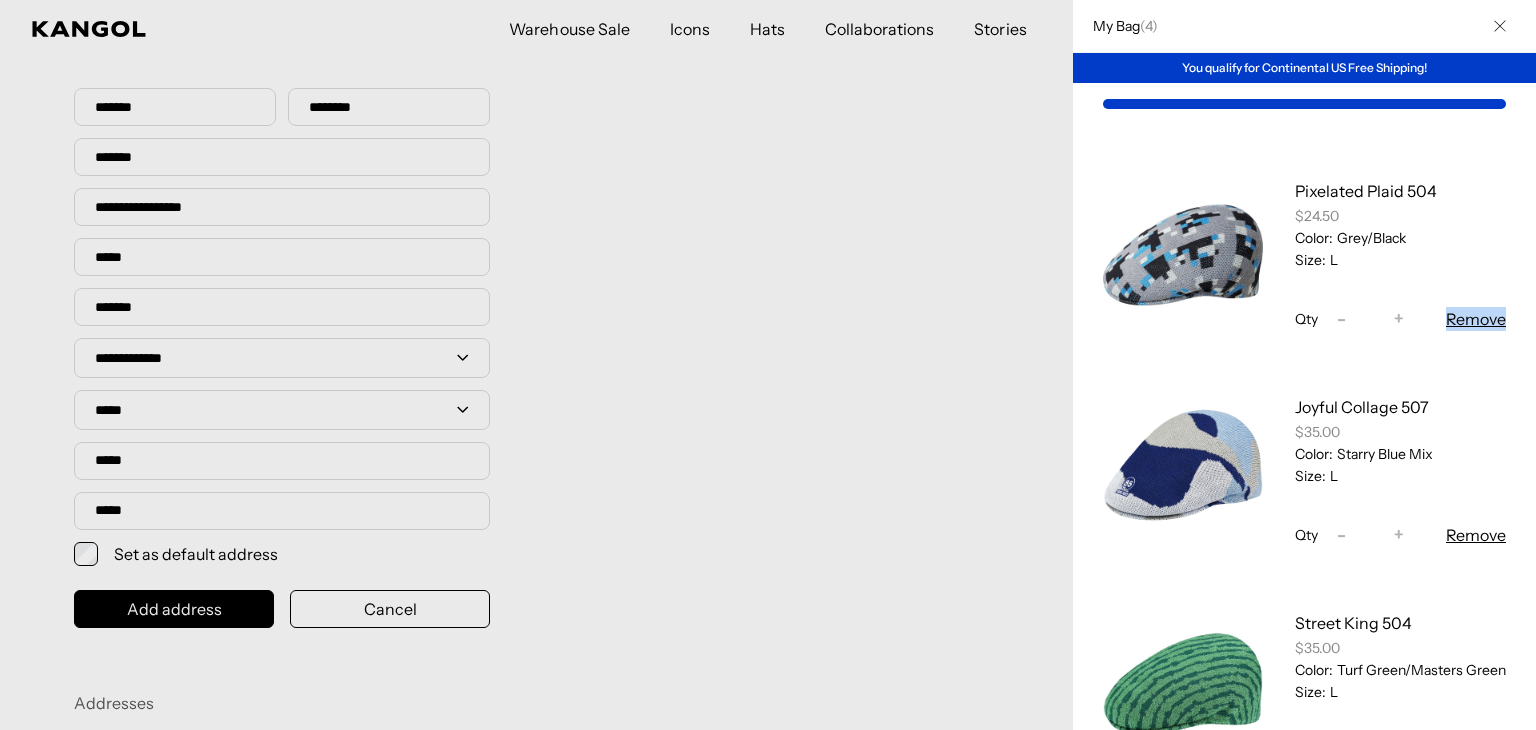click on "Remove" at bounding box center [1476, 319] 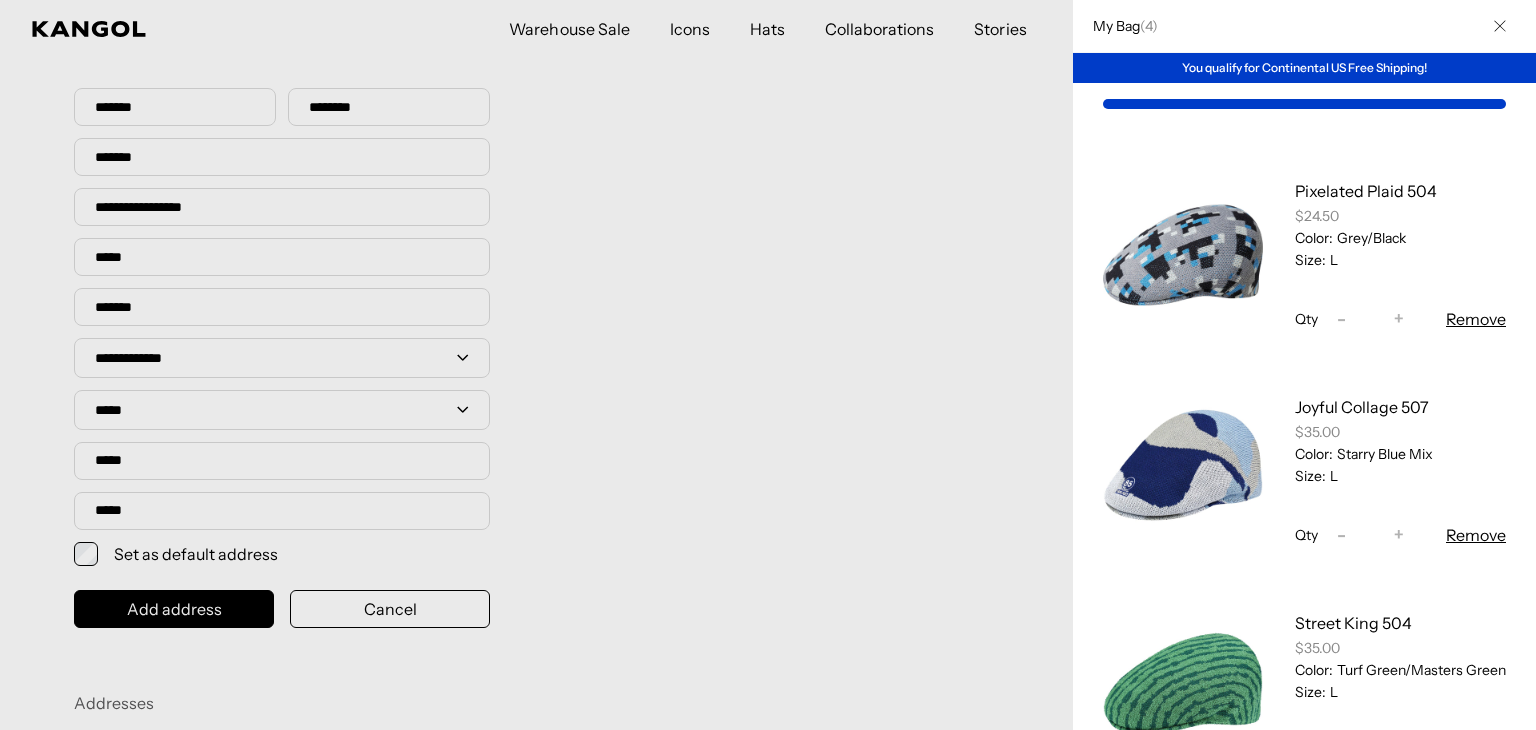 click at bounding box center [768, 365] 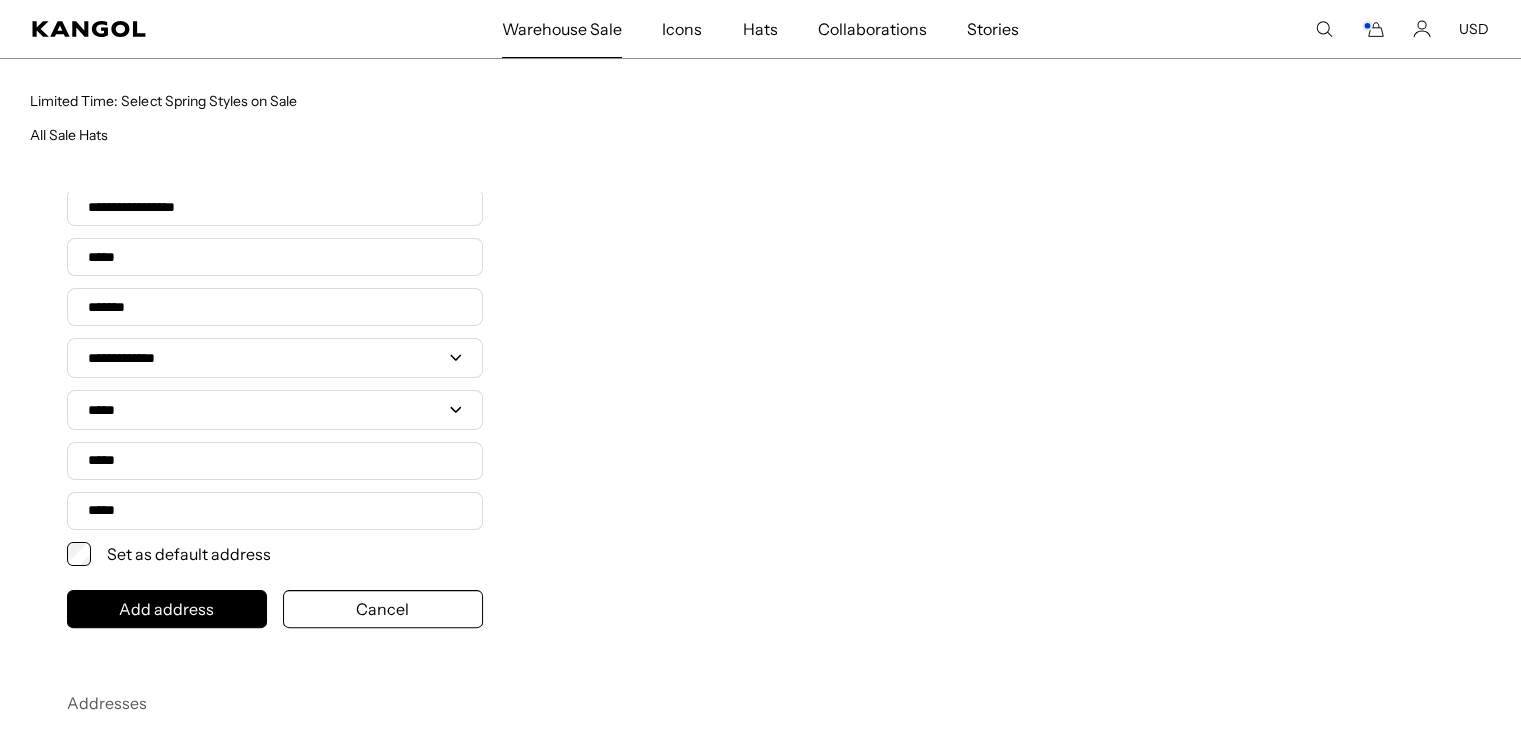 click on "Warehouse Sale" at bounding box center (562, 29) 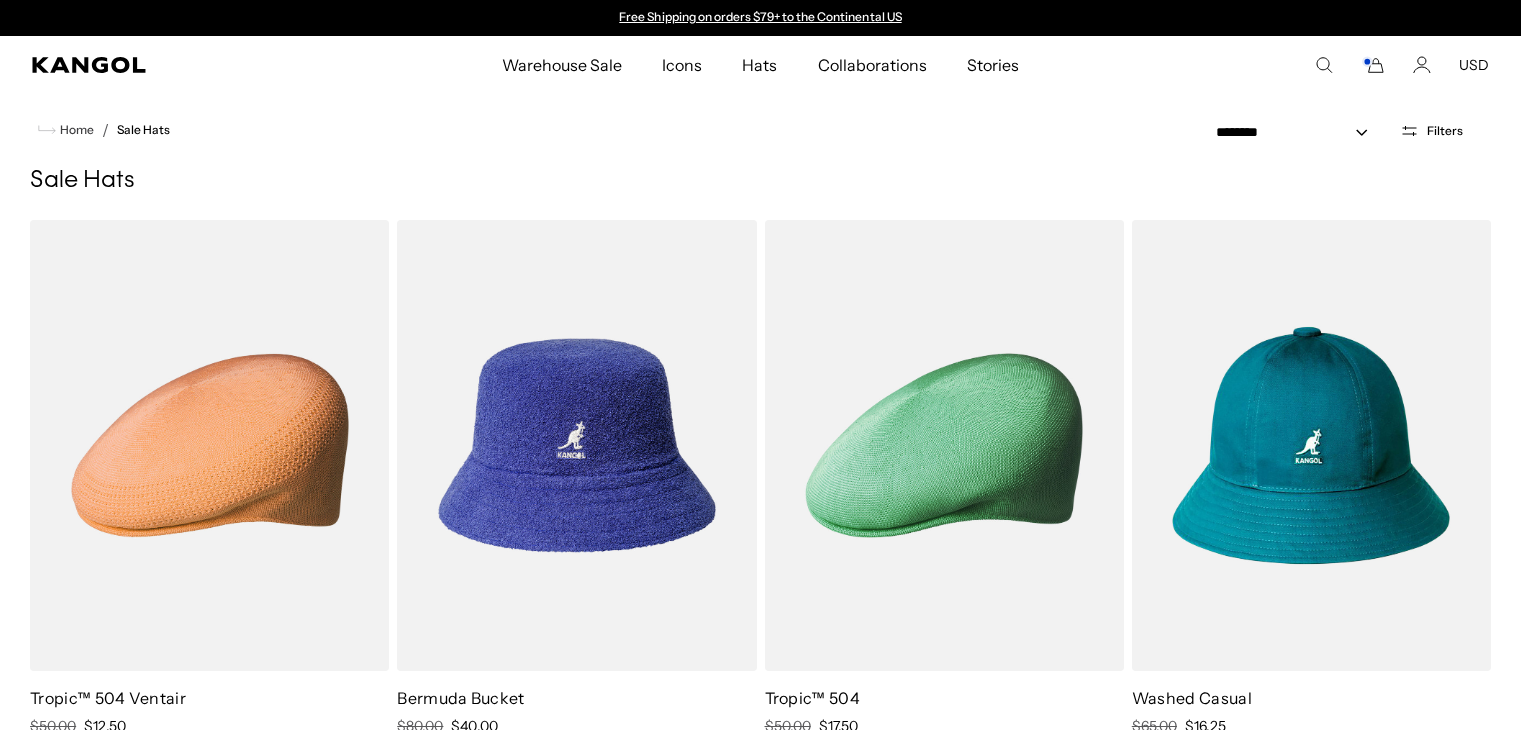 scroll, scrollTop: 0, scrollLeft: 0, axis: both 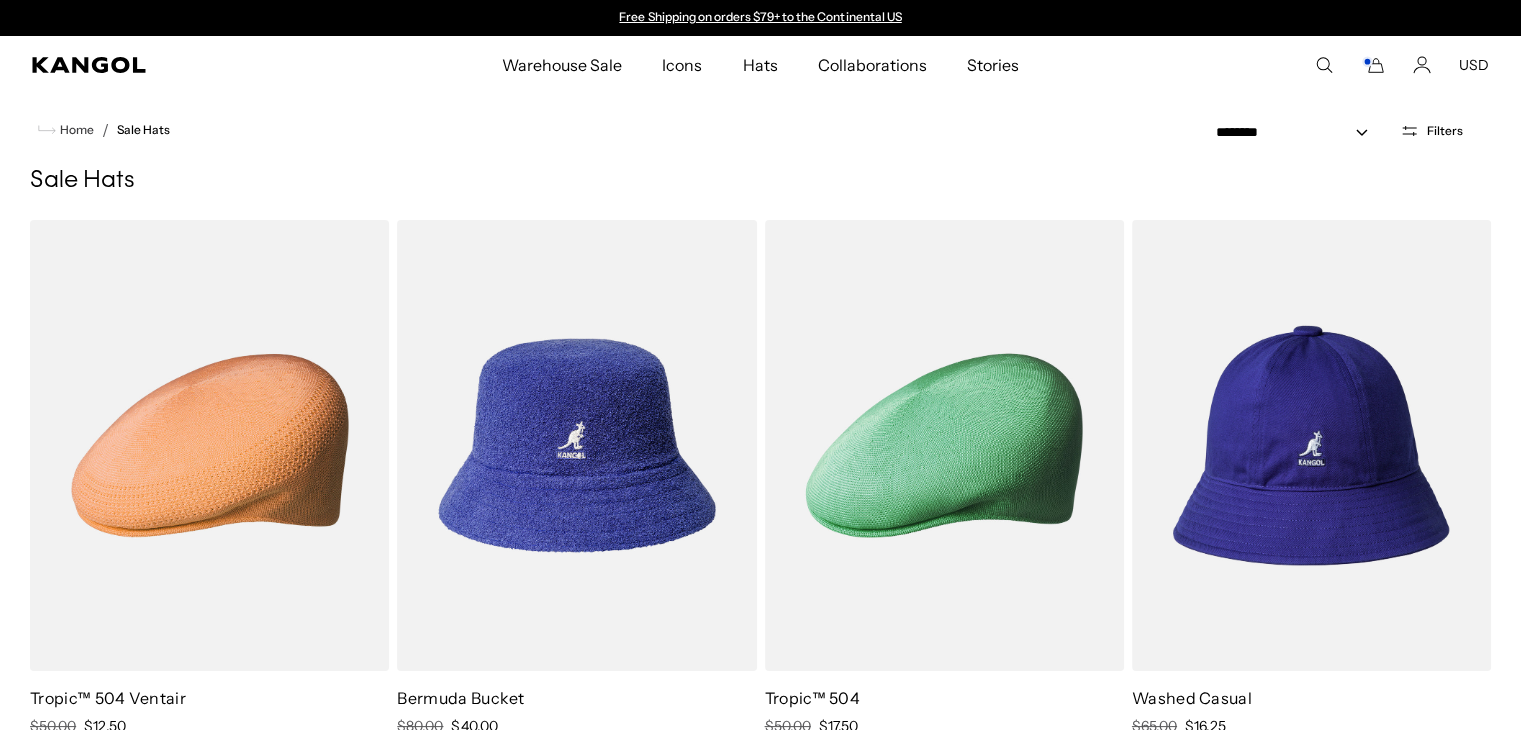 click 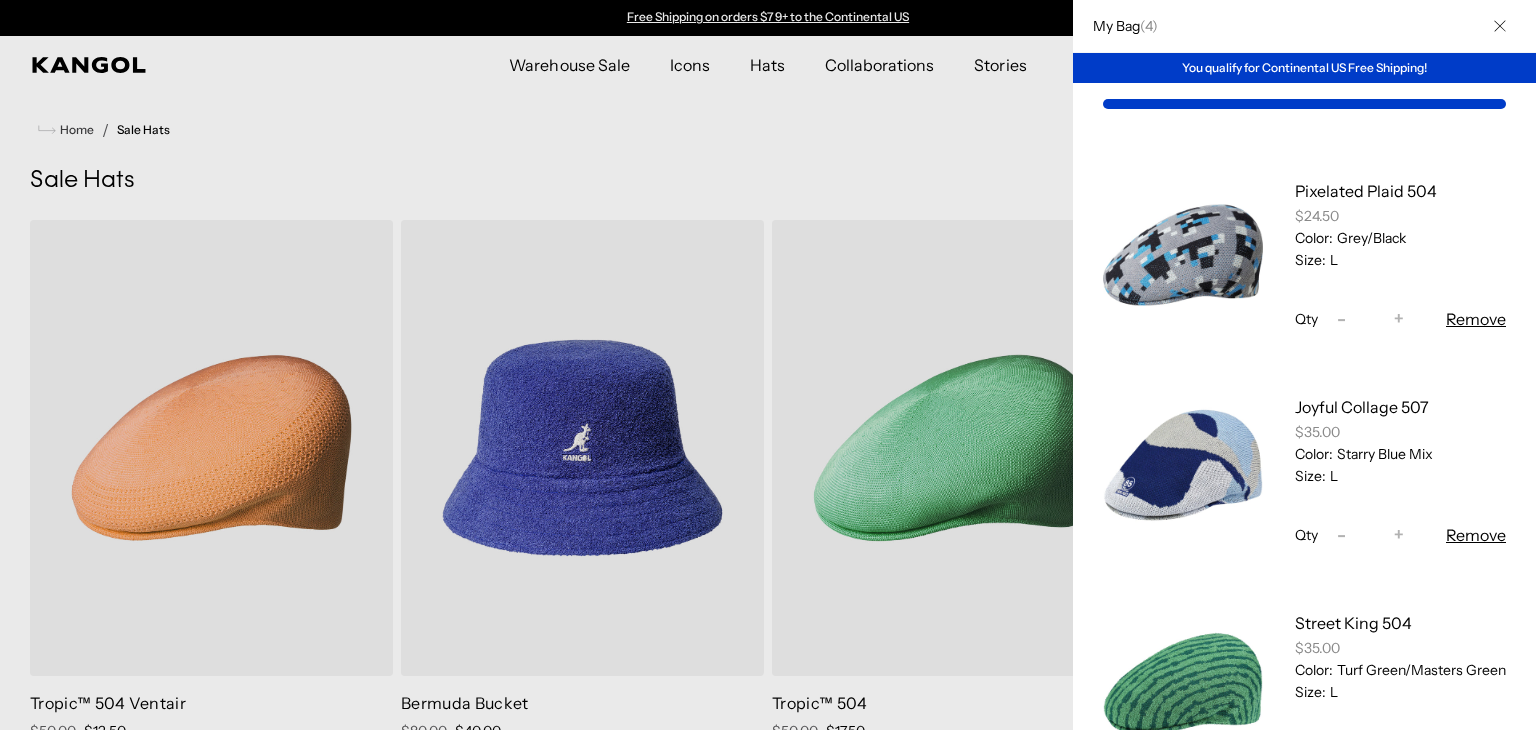 click 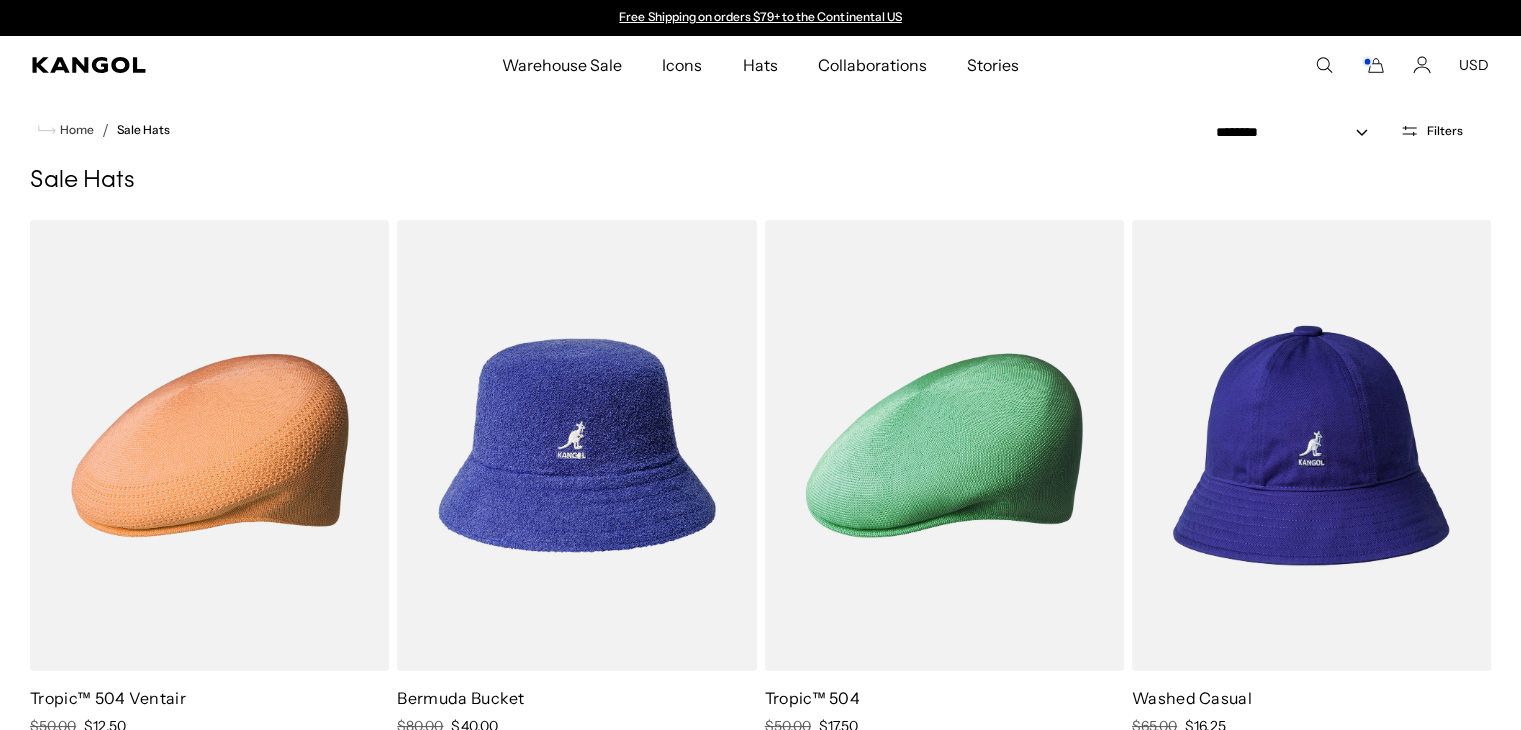 click 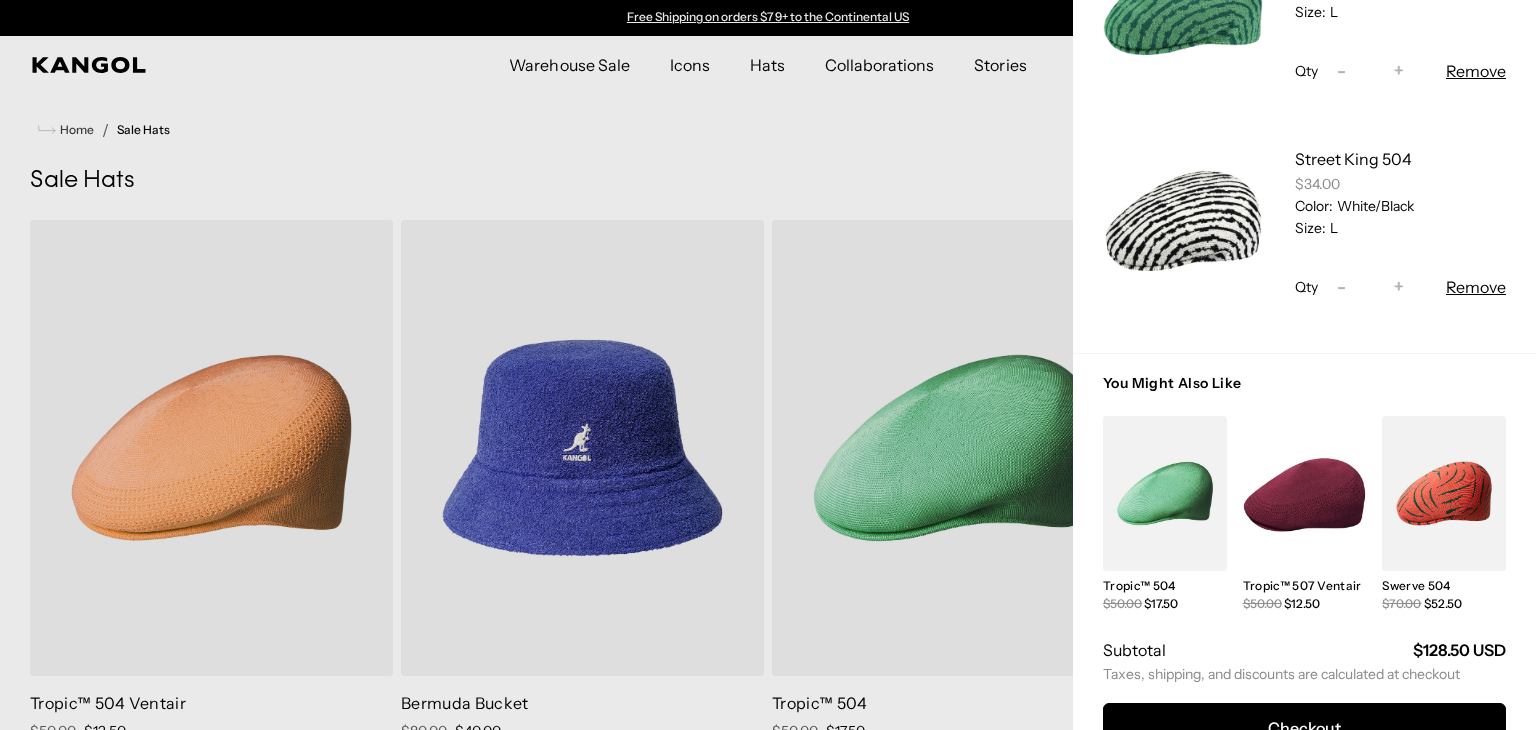scroll, scrollTop: 773, scrollLeft: 0, axis: vertical 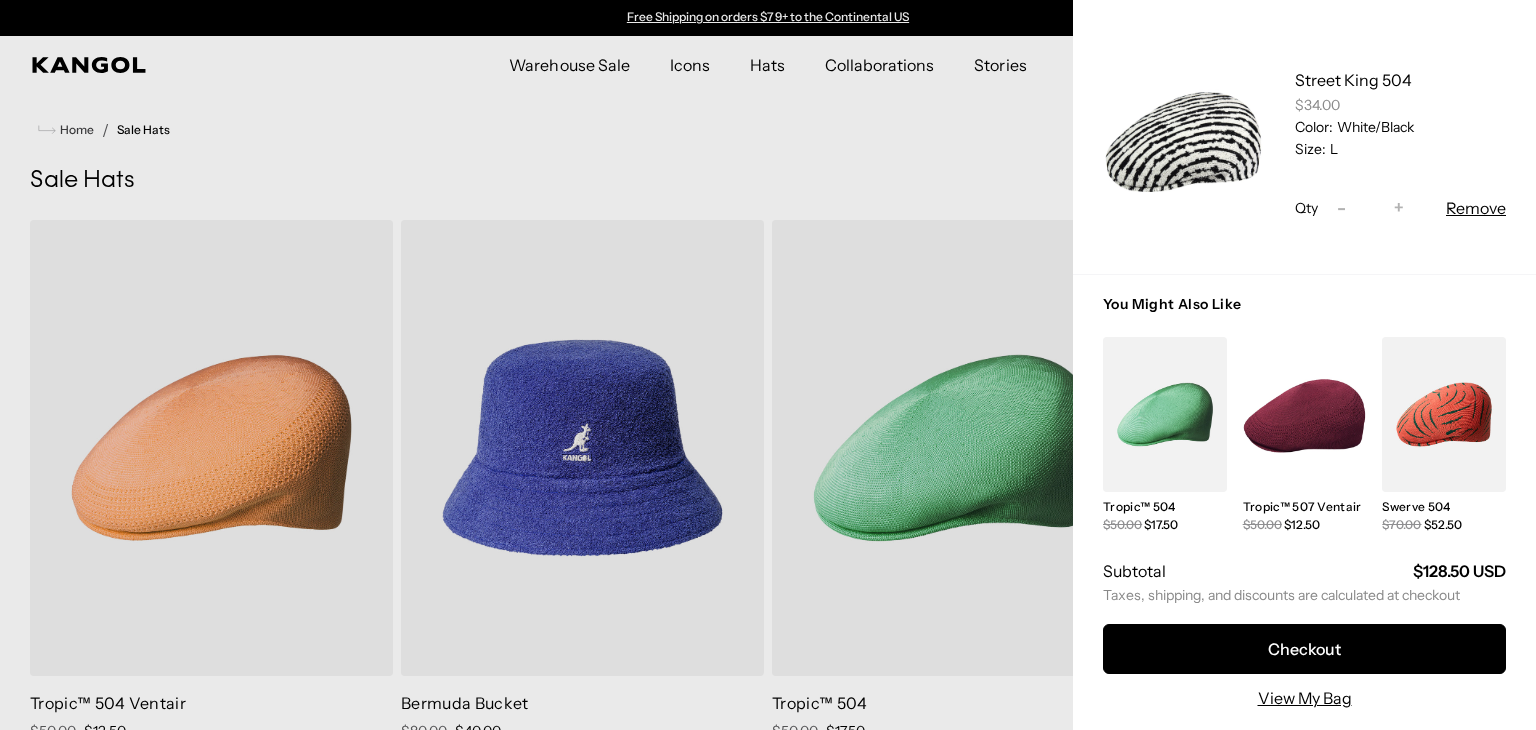click on "-" at bounding box center [1341, 208] 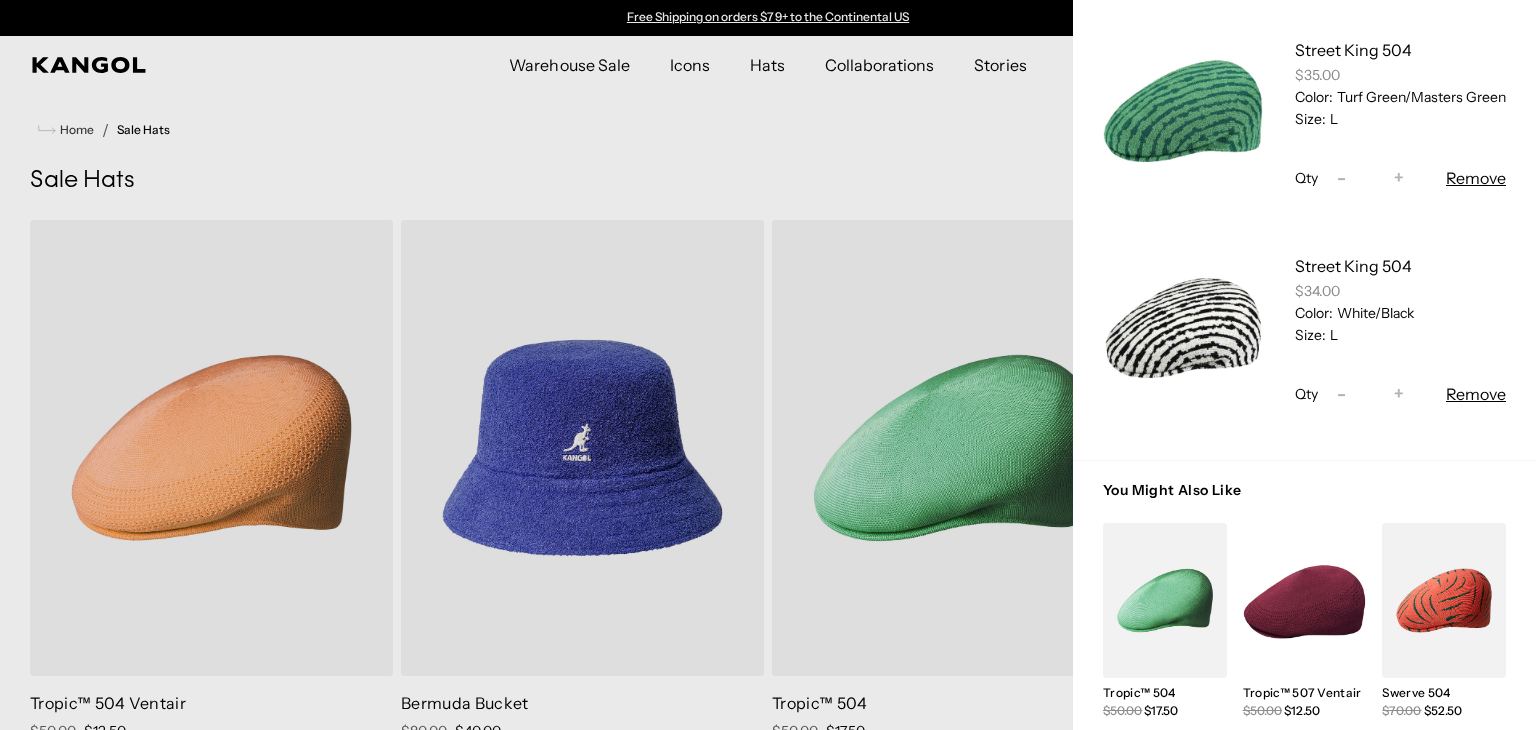 scroll, scrollTop: 533, scrollLeft: 0, axis: vertical 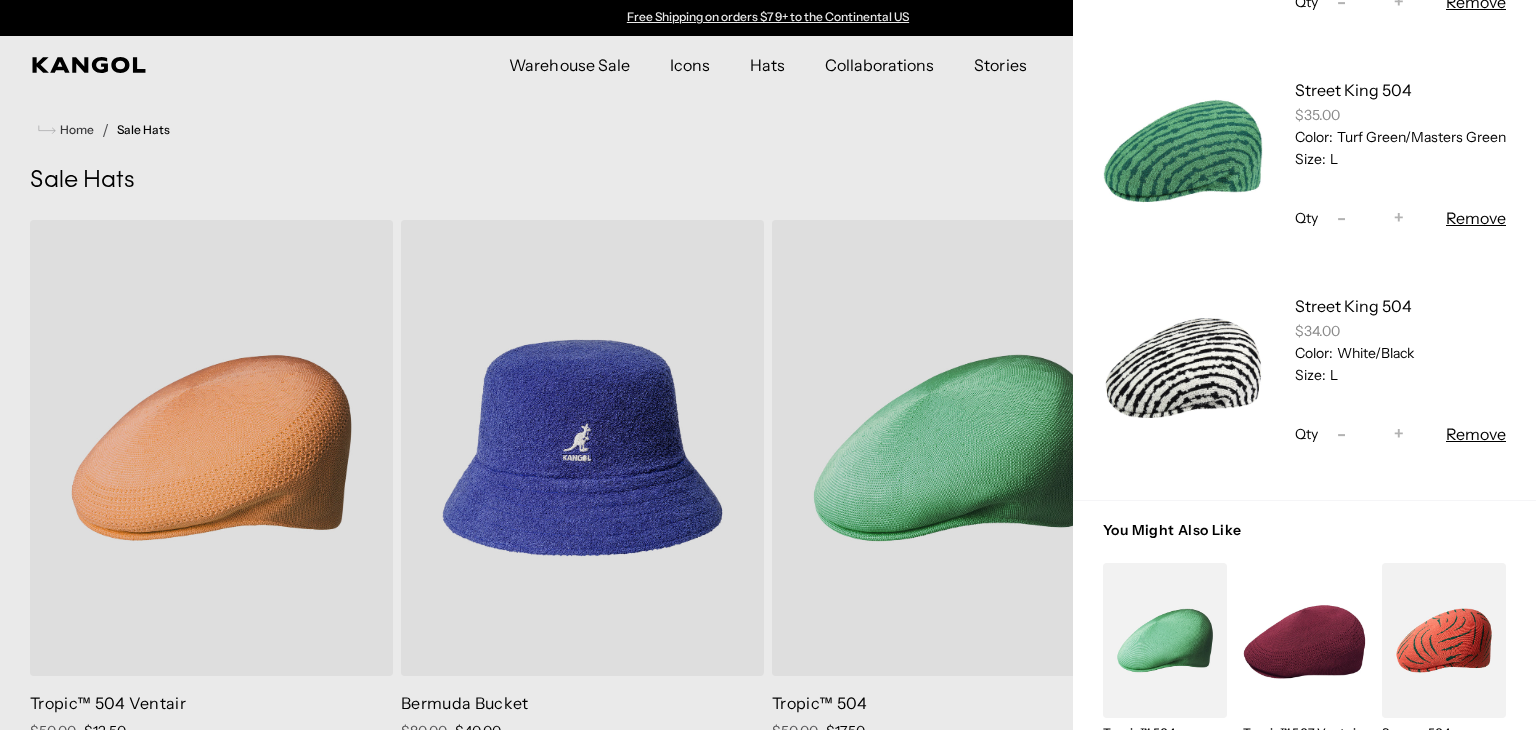click on "Decrease quantity for Street King 504
-" at bounding box center [1341, 218] 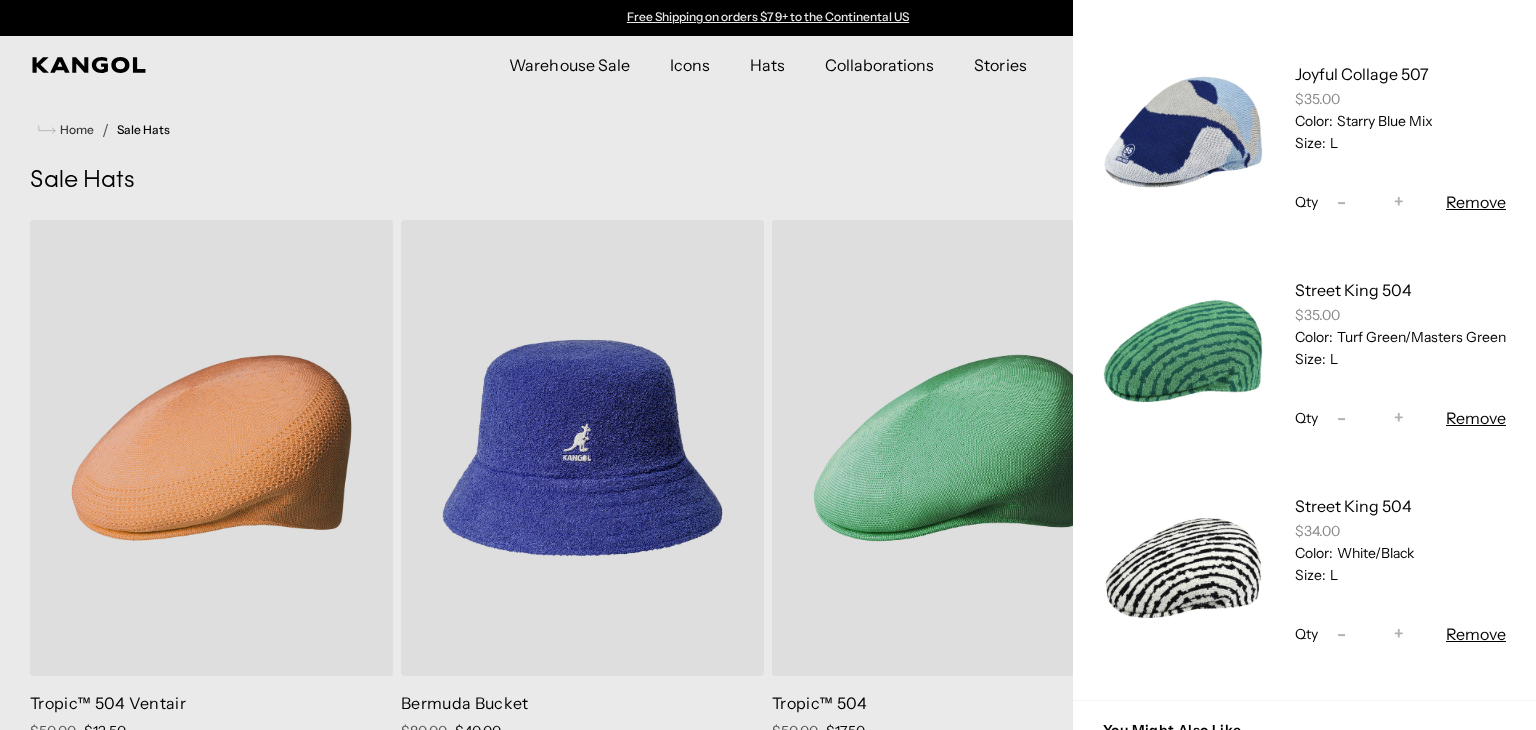 scroll, scrollTop: 293, scrollLeft: 0, axis: vertical 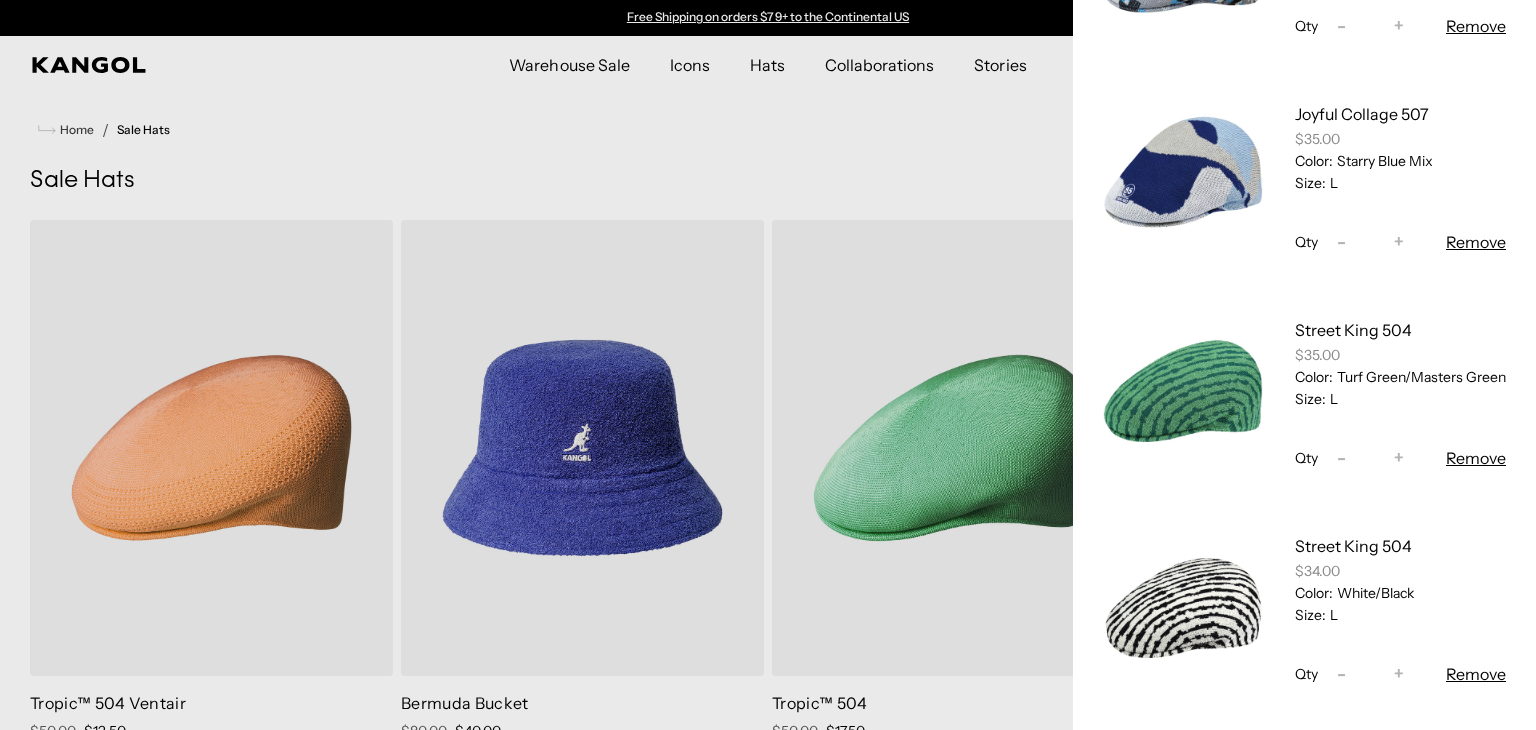 click on "-" at bounding box center [1341, 242] 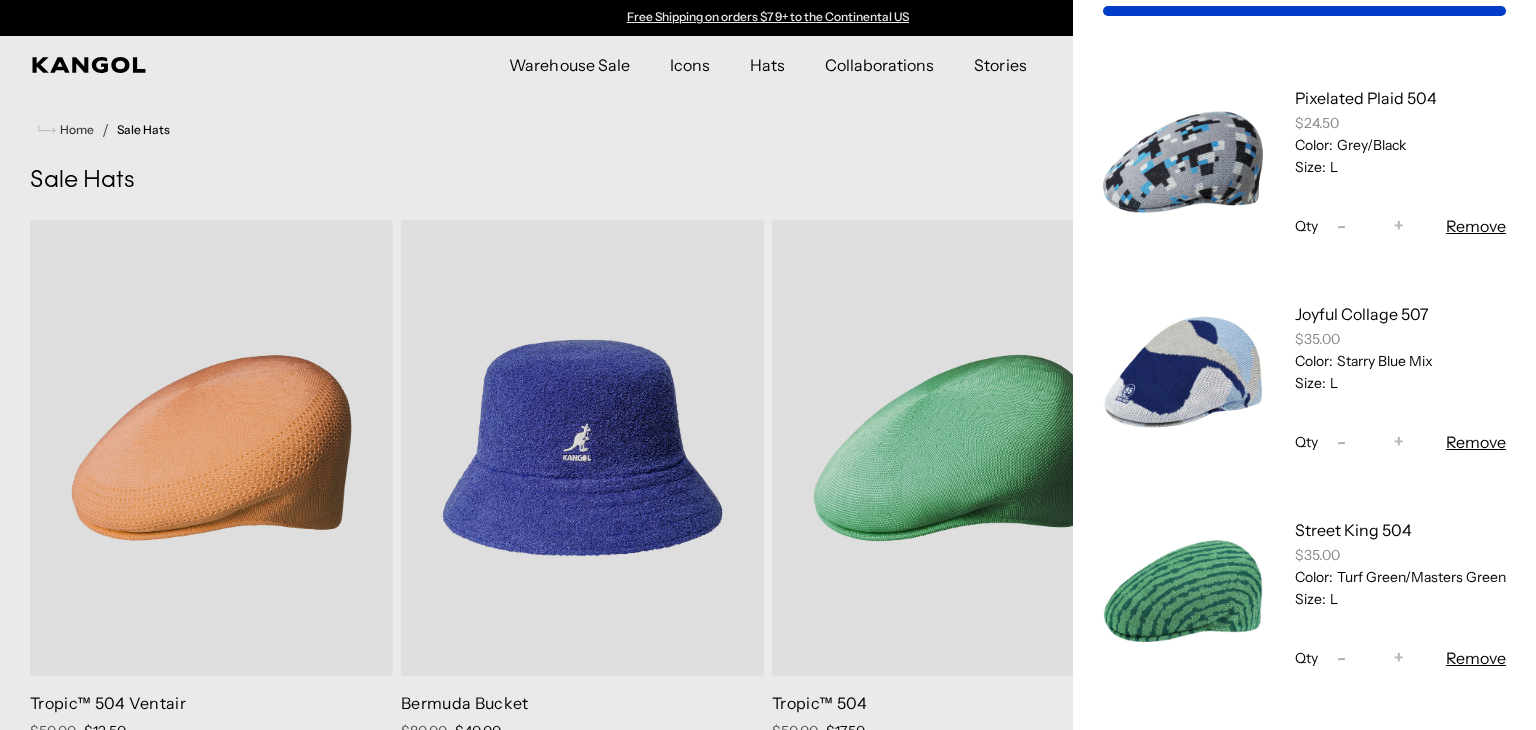 scroll, scrollTop: 53, scrollLeft: 0, axis: vertical 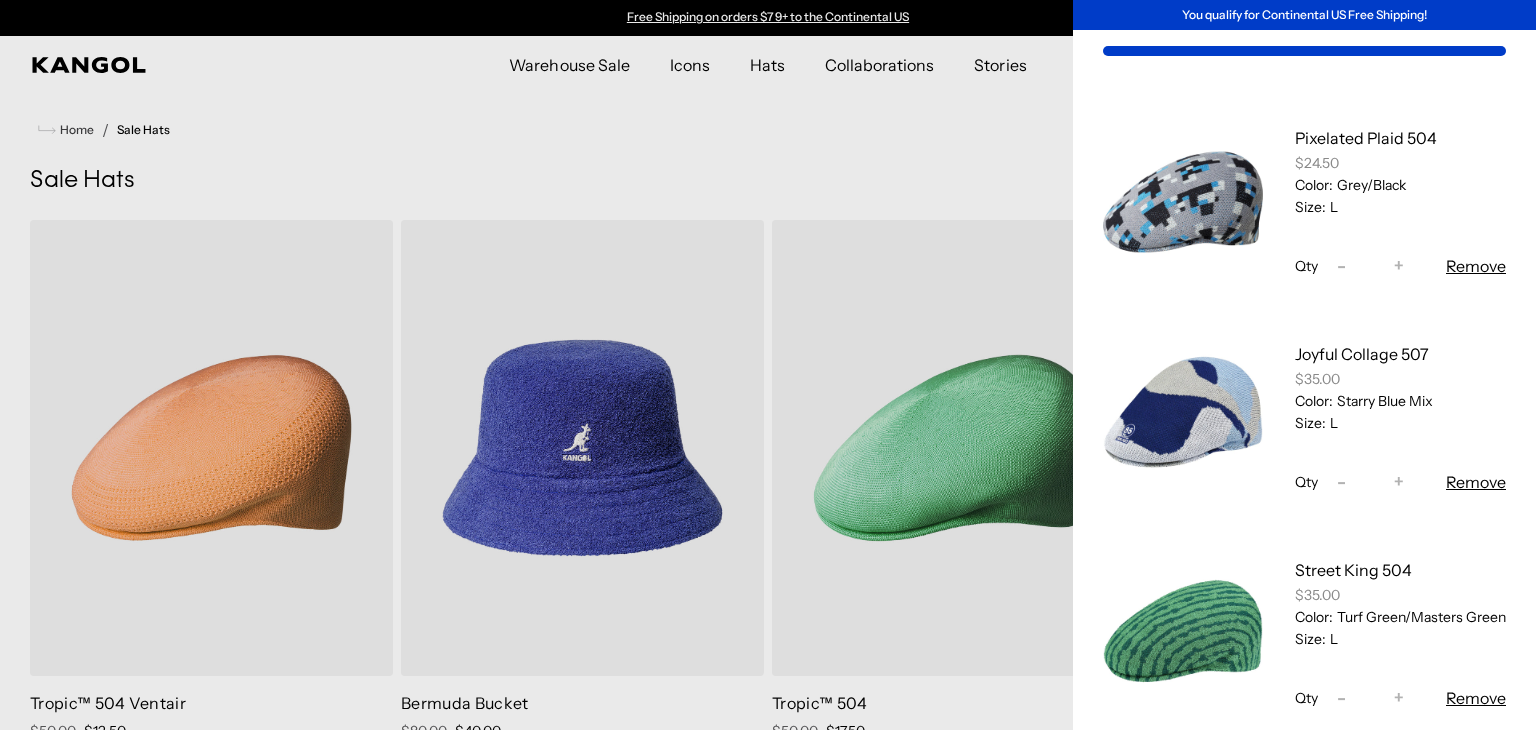 click on "-" at bounding box center (1341, 266) 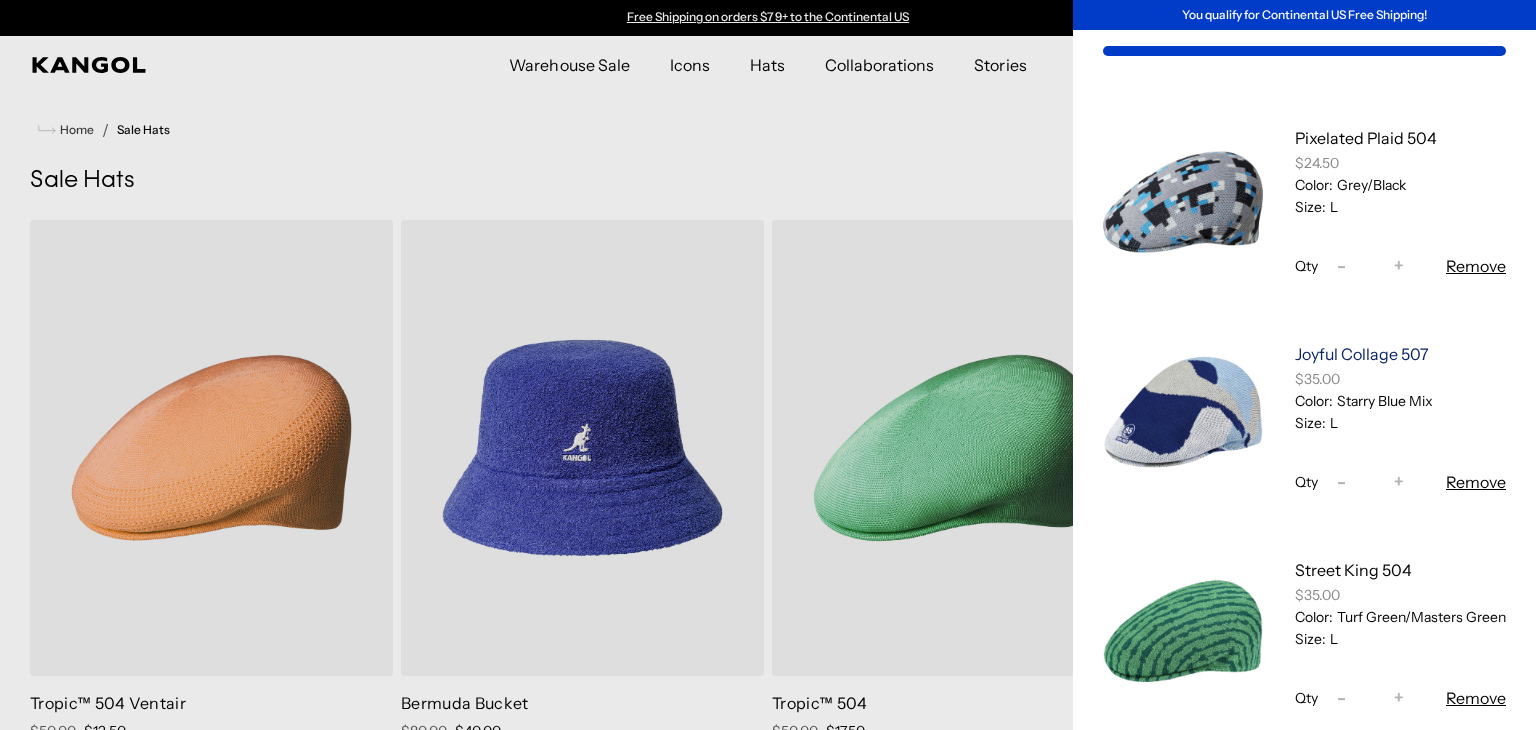 type on "*" 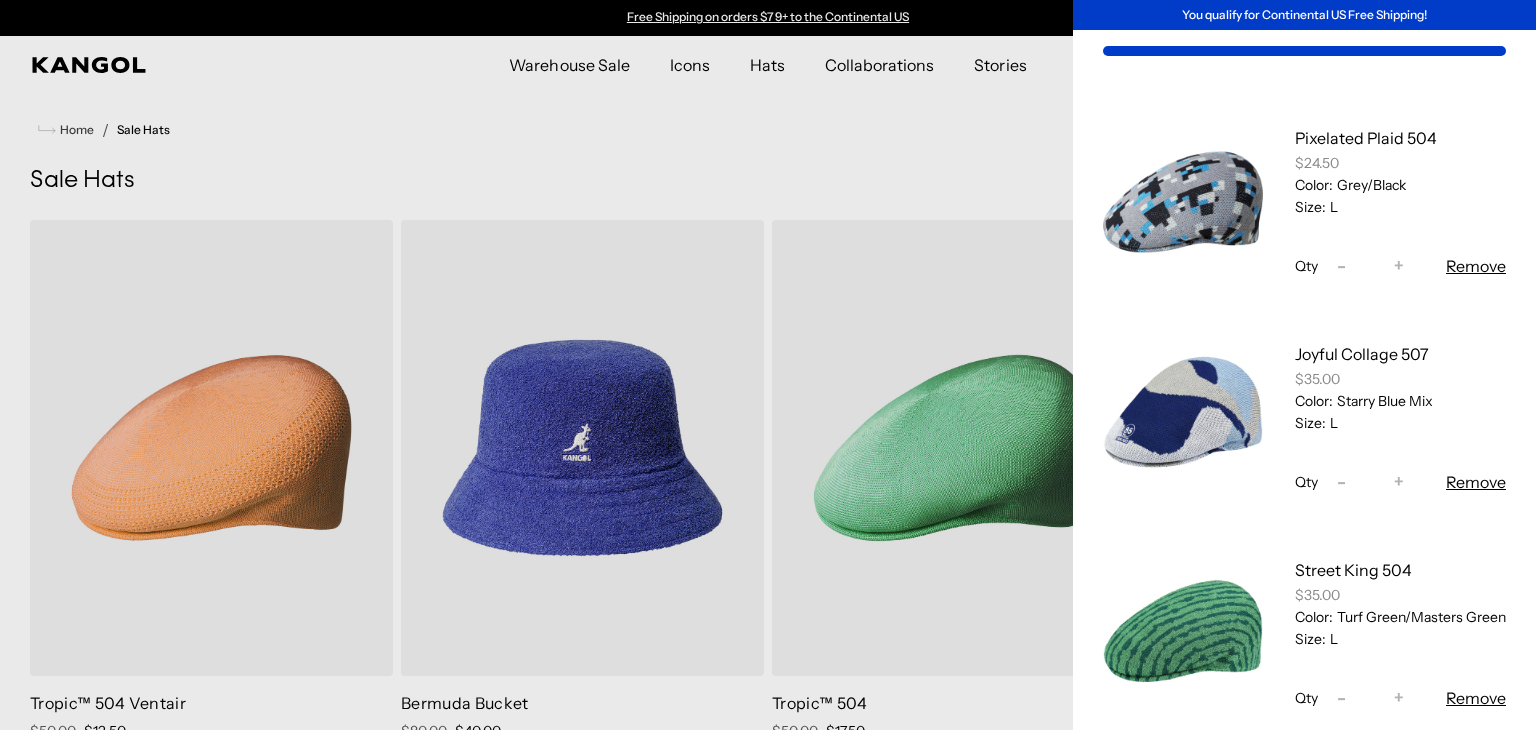 click at bounding box center (768, 365) 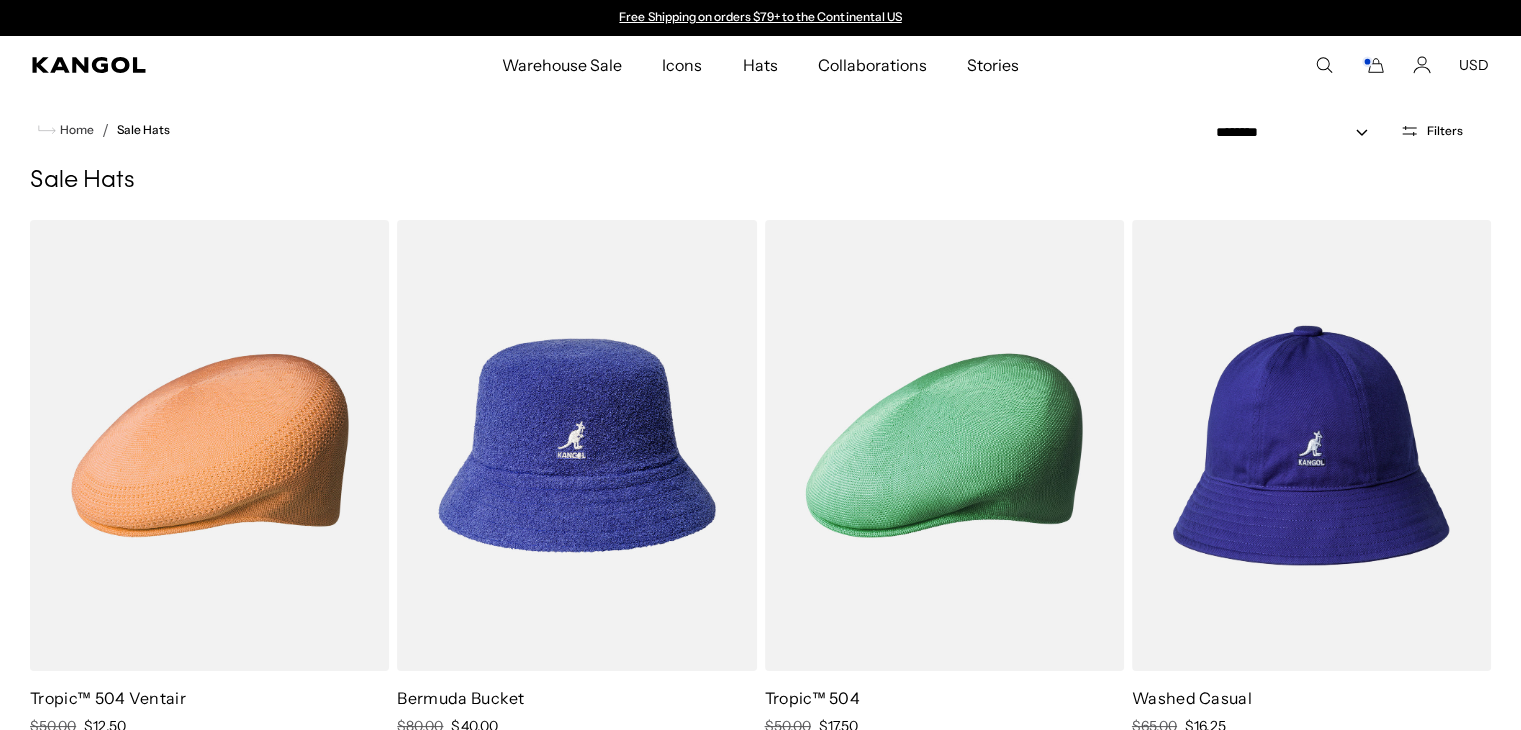 click 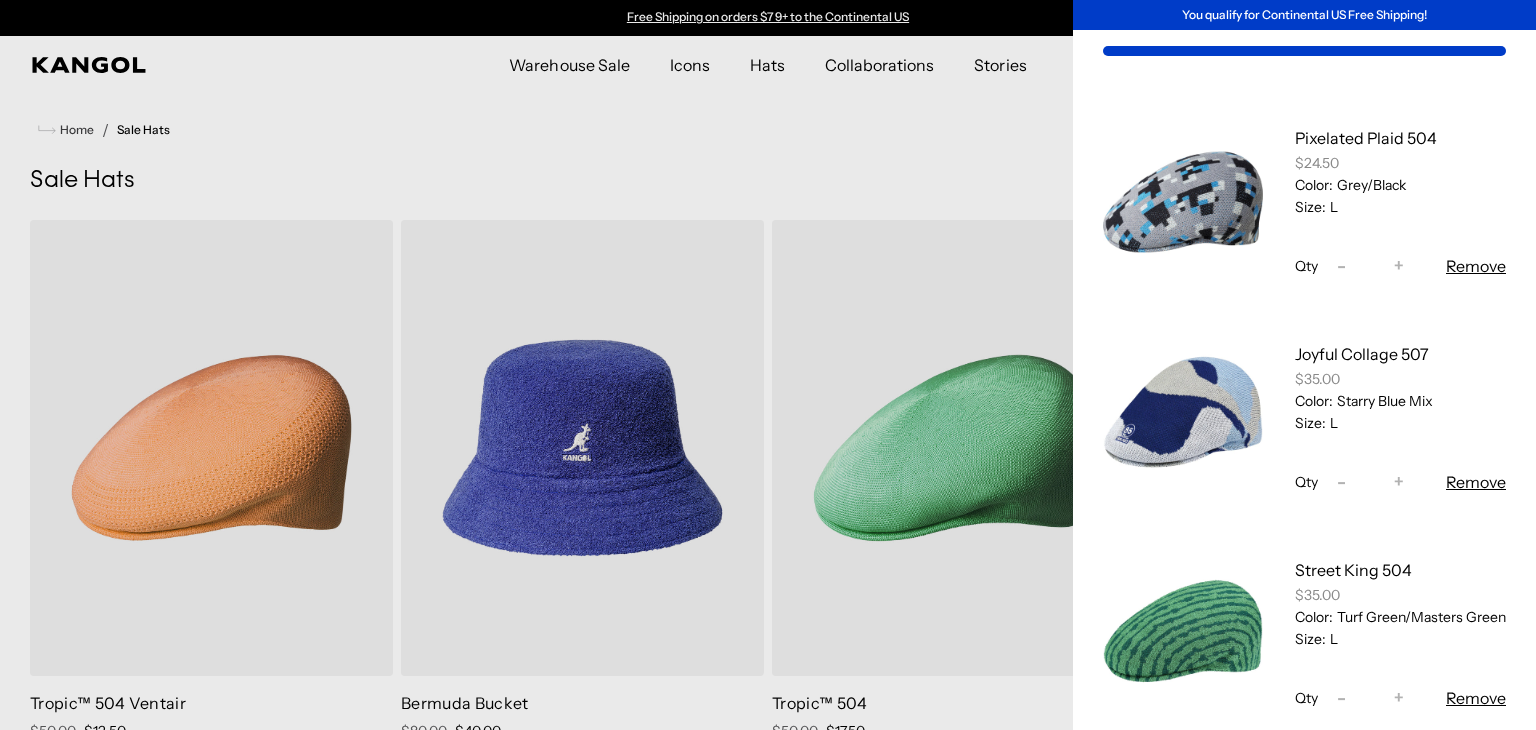 click on "Remove" at bounding box center (1476, 266) 